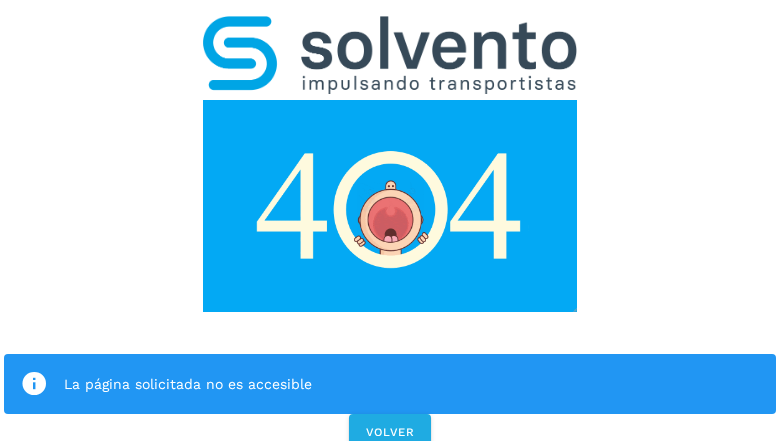 scroll, scrollTop: 0, scrollLeft: 0, axis: both 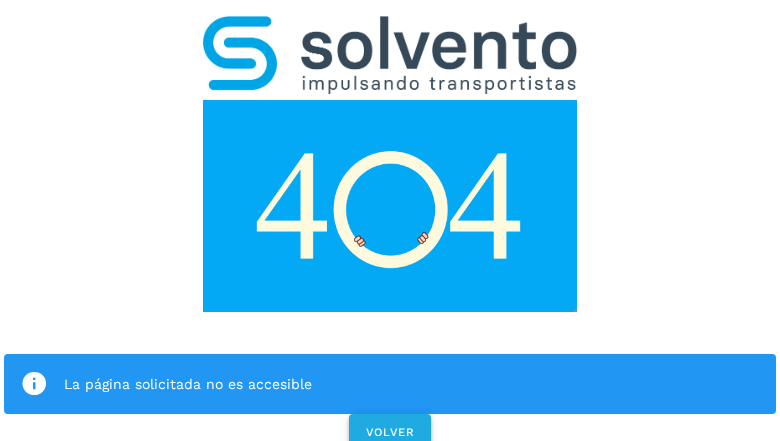 click on "VOLVER" 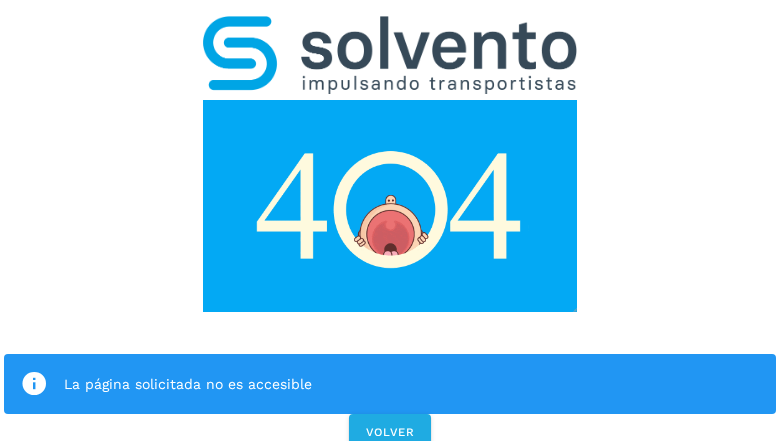 click on "La página solicitada no es accesible  VOLVER" at bounding box center [390, 227] 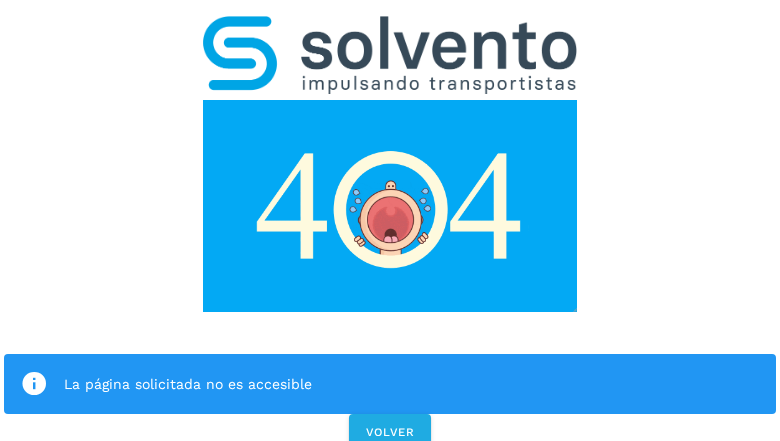 click on "La página solicitada no es accesible  VOLVER" at bounding box center (390, 227) 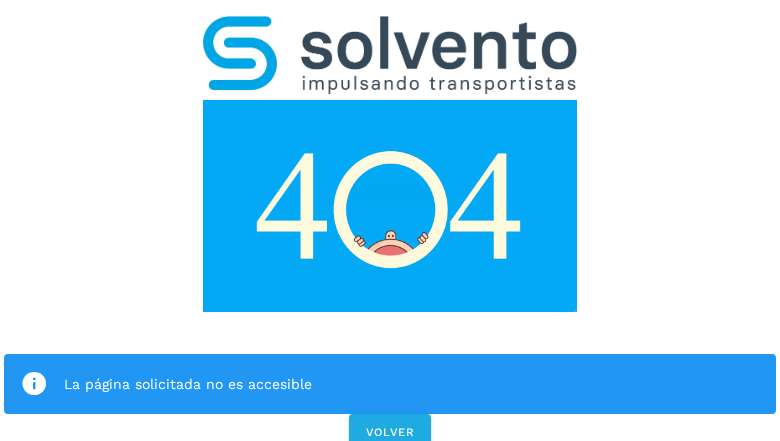 click on "La página solicitada no es accesible  VOLVER" at bounding box center (390, 227) 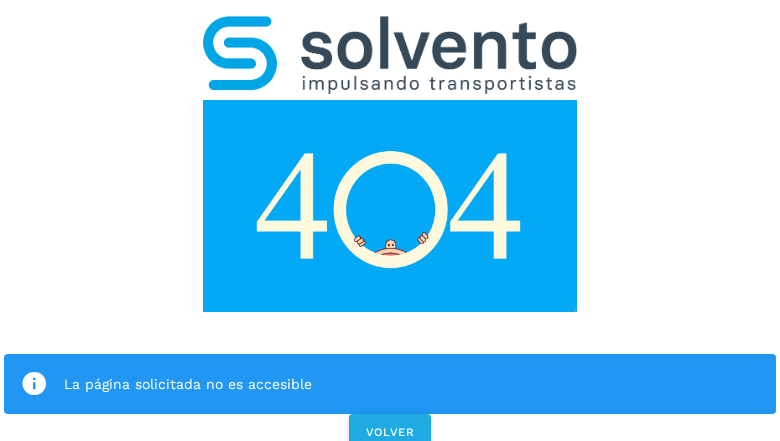 click on "La página solicitada no es accesible  VOLVER" at bounding box center (390, 227) 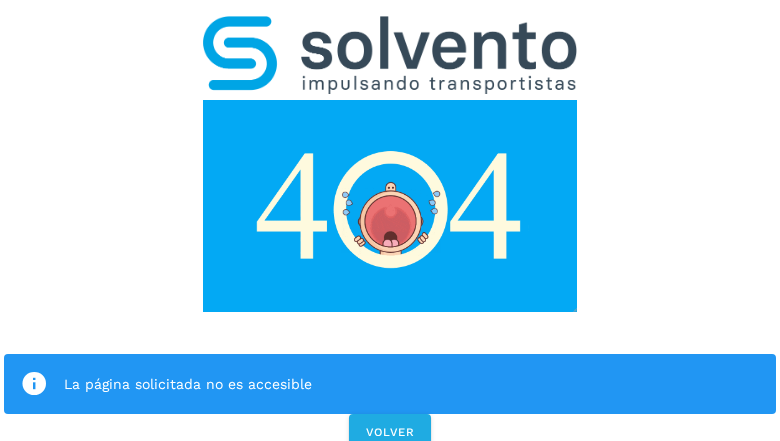 click on "La página solicitada no es accesible  VOLVER" at bounding box center [390, 227] 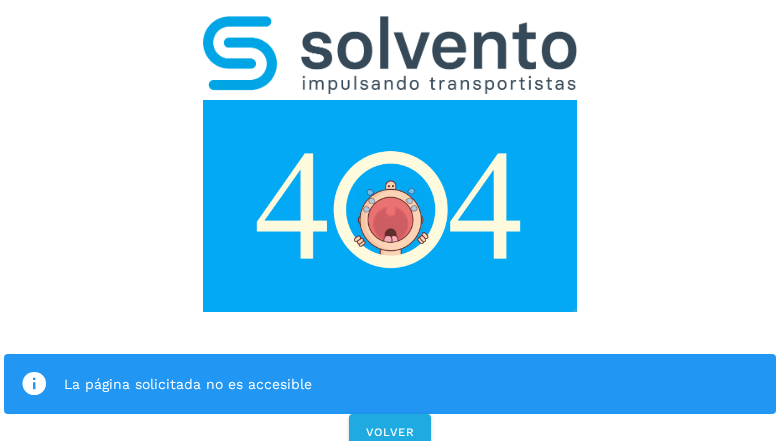 click on "La página solicitada no es accesible" at bounding box center [390, 384] 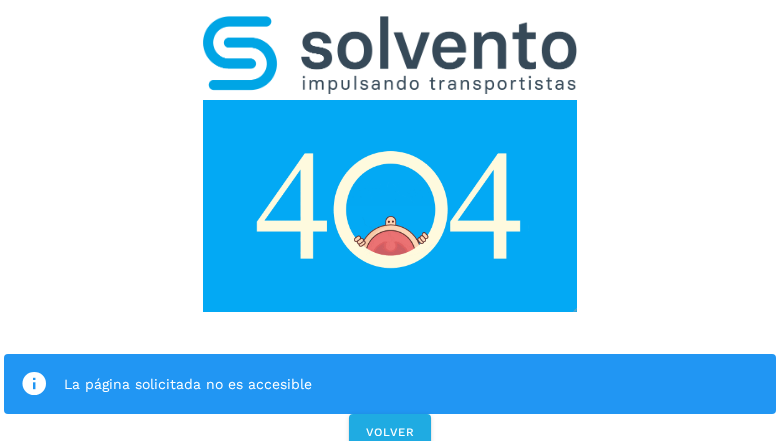 click at bounding box center (390, 206) 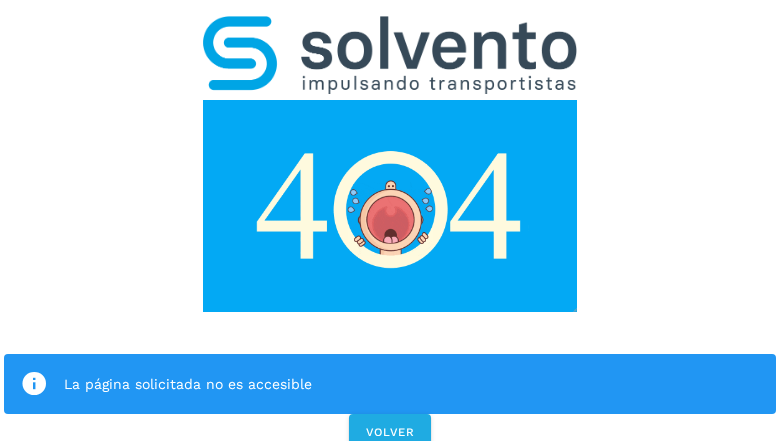 click at bounding box center (390, 206) 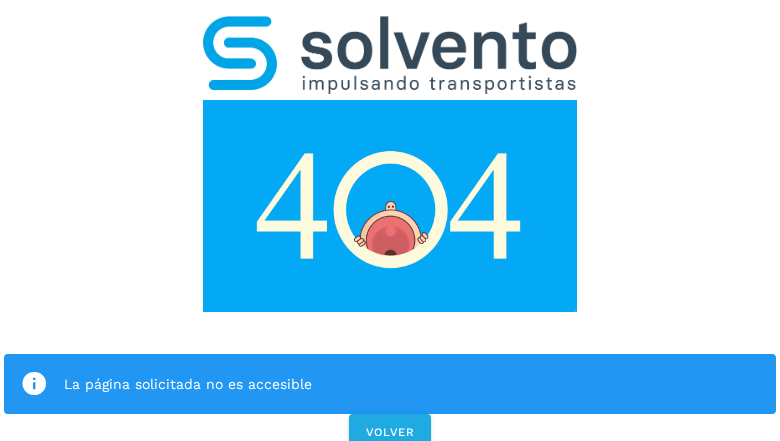 click at bounding box center (390, 55) 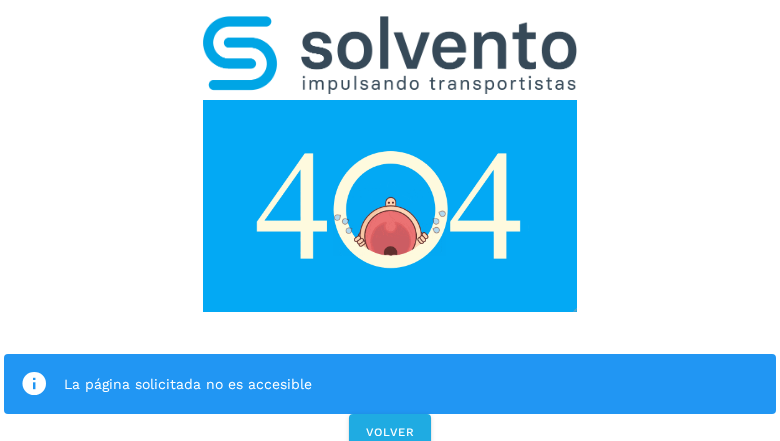 click at bounding box center (390, 206) 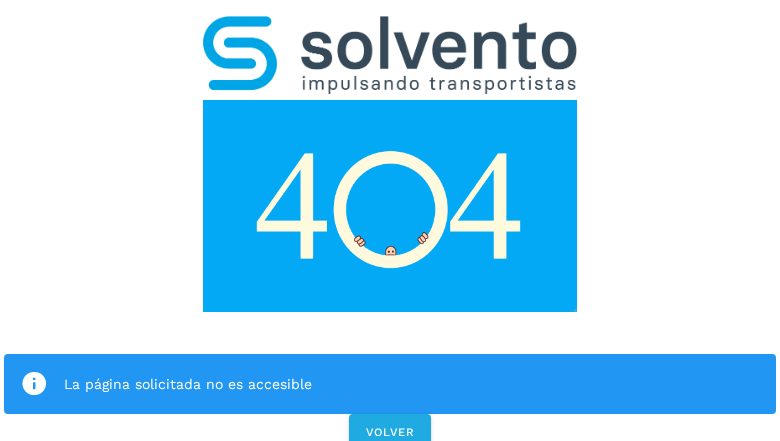 click on "La página solicitada no es accesible" 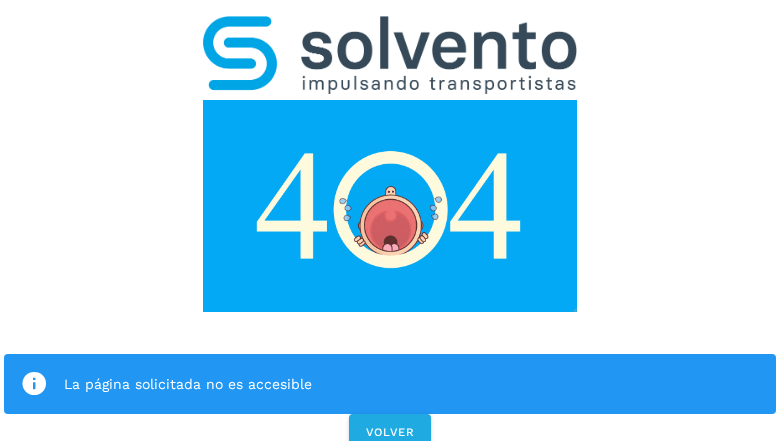 click on "La página solicitada no es accesible" 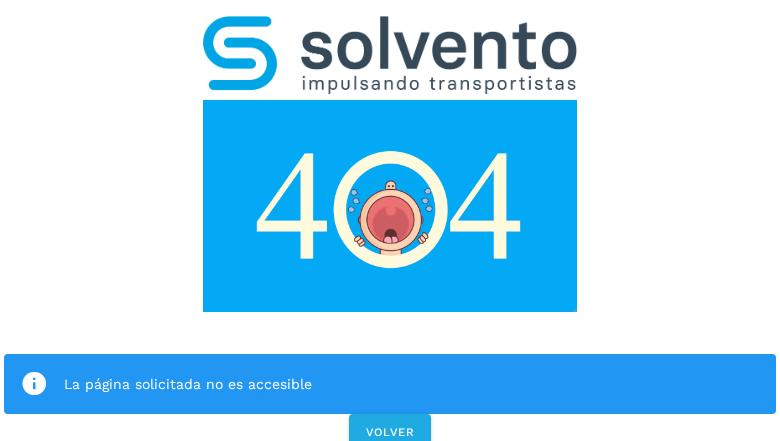 click at bounding box center (34, 384) 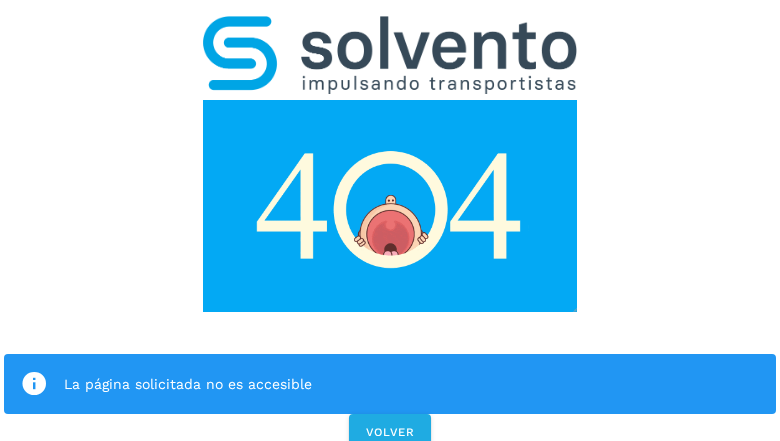 click on "La página solicitada no es accesible" 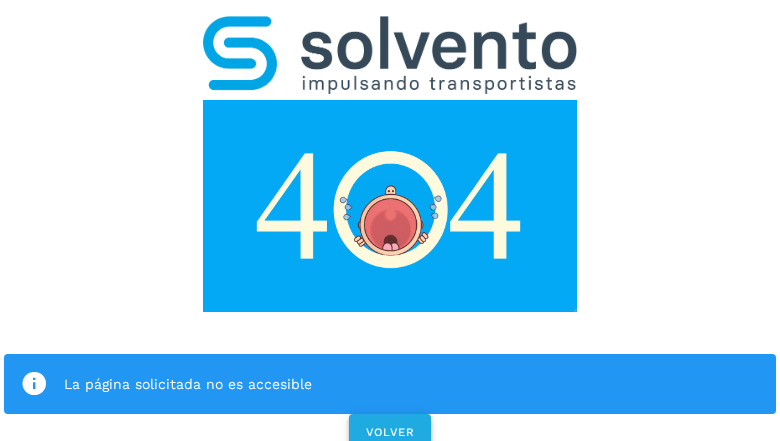 click on "VOLVER" 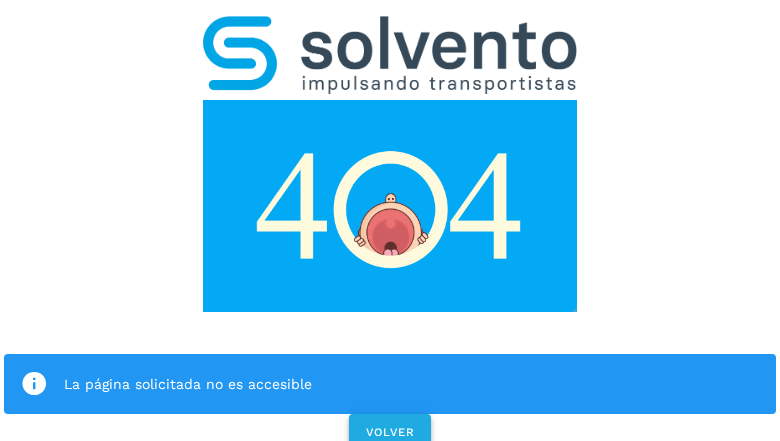 click on "VOLVER" 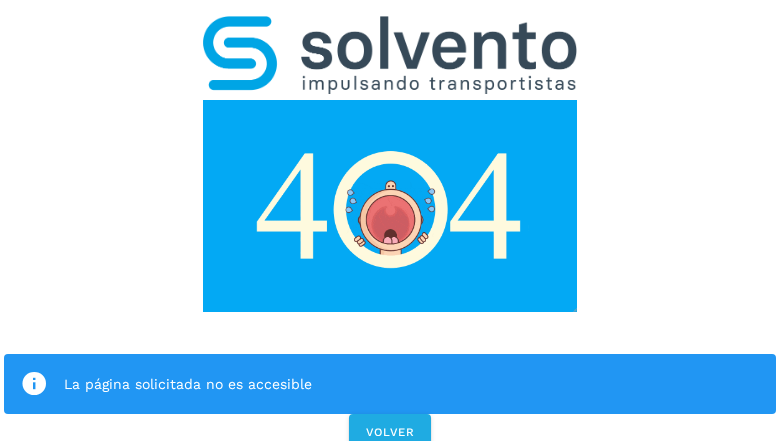 click on "La página solicitada no es accesible  VOLVER" at bounding box center [390, 227] 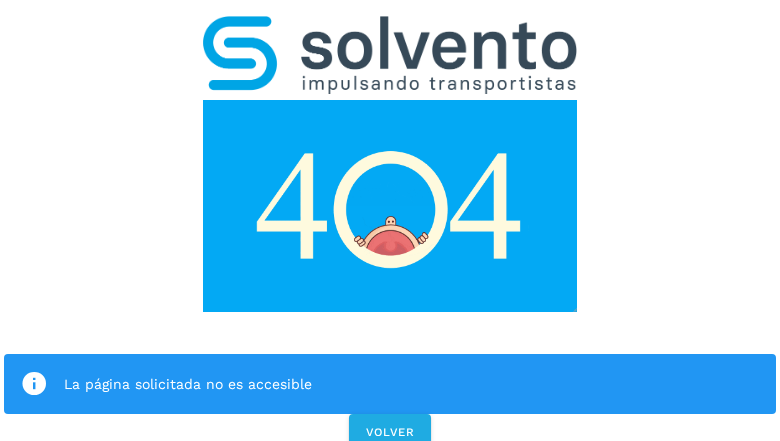 click on "La página solicitada no es accesible  VOLVER" at bounding box center (390, 227) 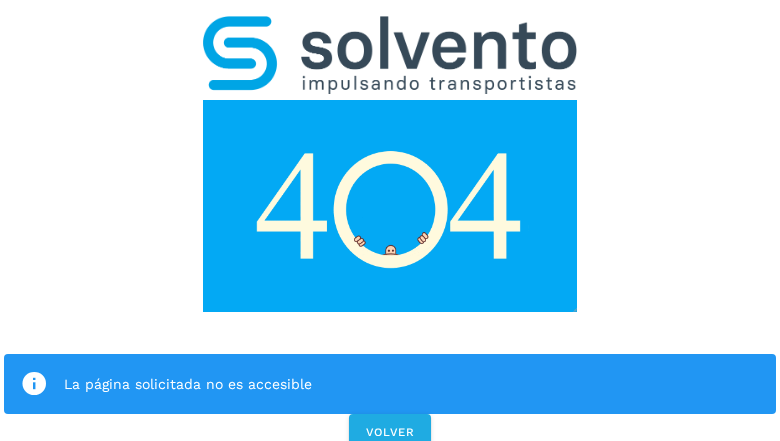 click on "La página solicitada no es accesible  VOLVER" at bounding box center [390, 227] 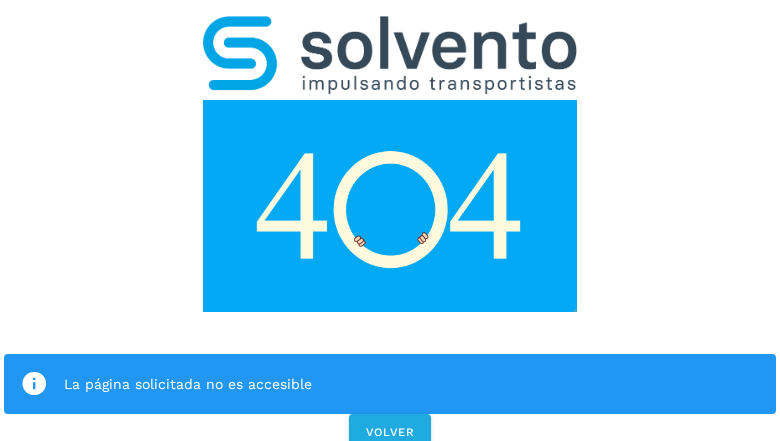 click on "La página solicitada no es accesible  VOLVER" at bounding box center (390, 227) 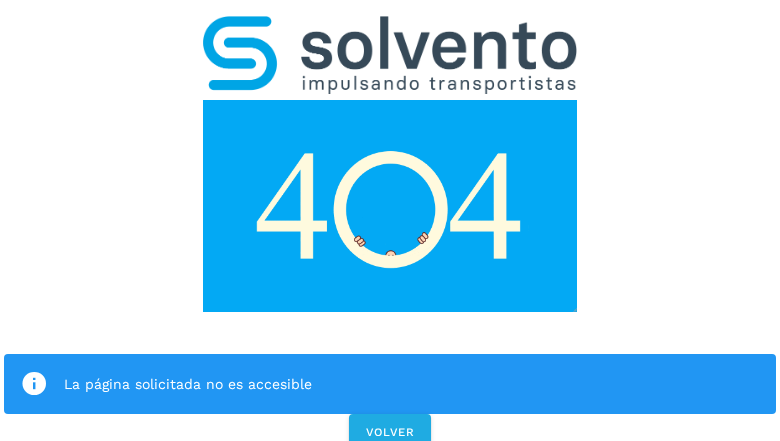click on "La página solicitada no es accesible  VOLVER" at bounding box center (390, 227) 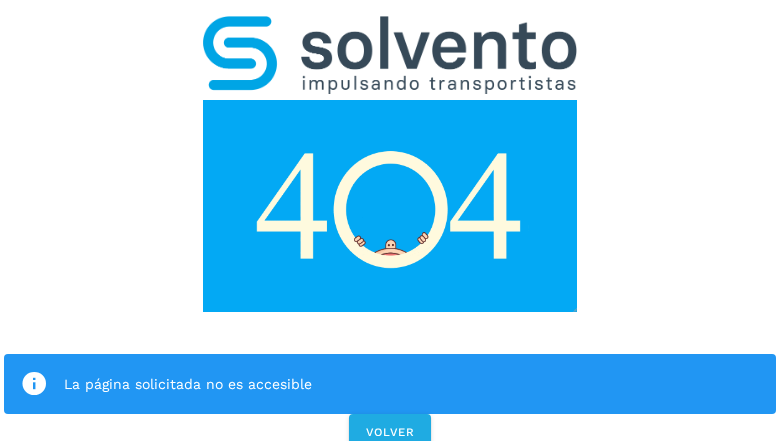 click on "La página solicitada no es accesible" at bounding box center [390, 384] 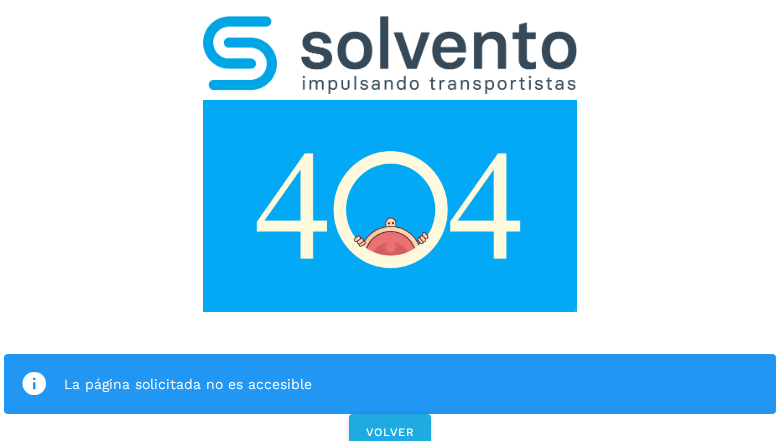 click at bounding box center (390, 206) 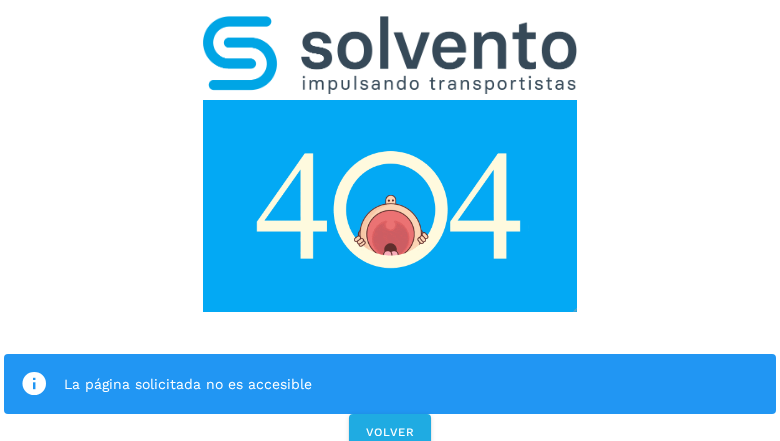 click at bounding box center (390, 206) 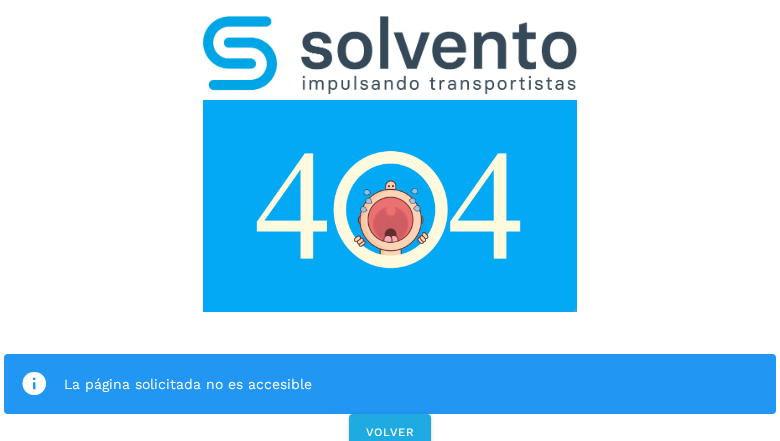 click at bounding box center [390, 55] 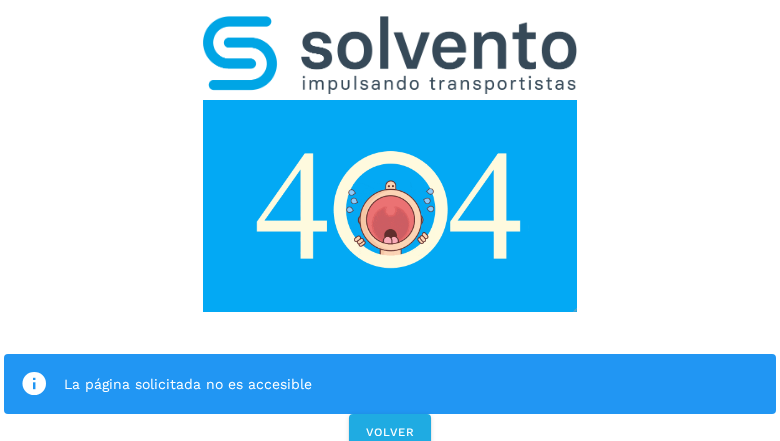 click at bounding box center [390, 206] 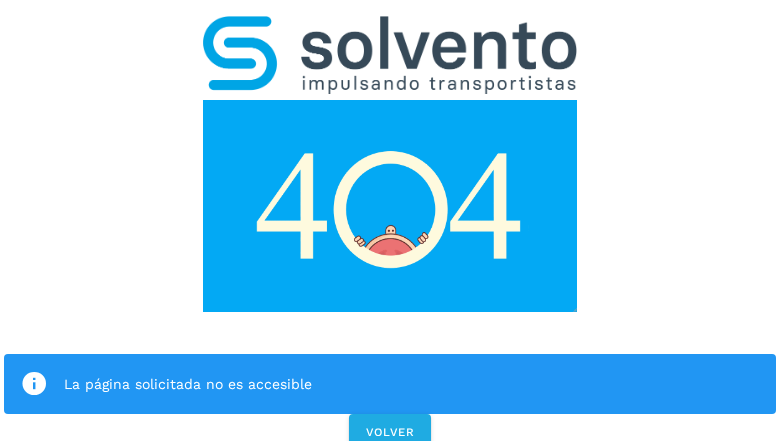 click on "La página solicitada no es accesible" 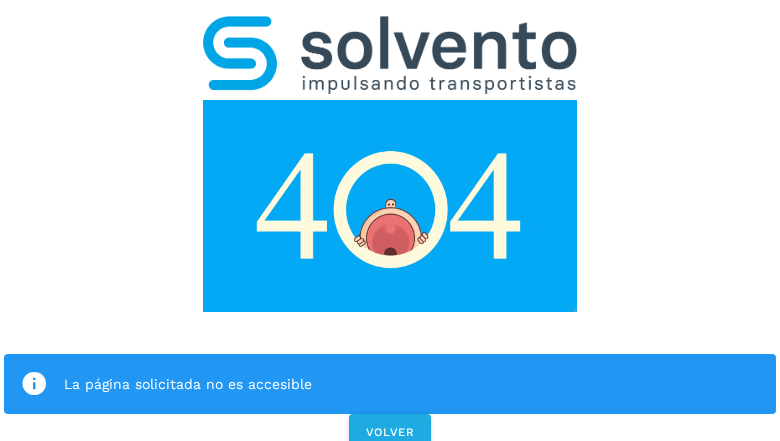 click on "La página solicitada no es accesible" 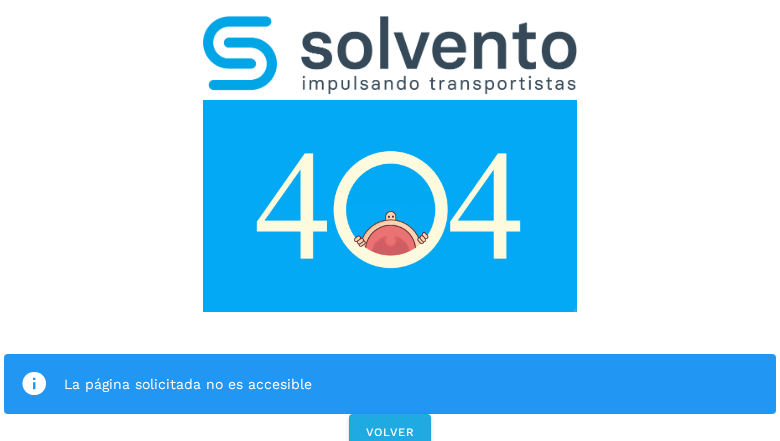 click at bounding box center (34, 384) 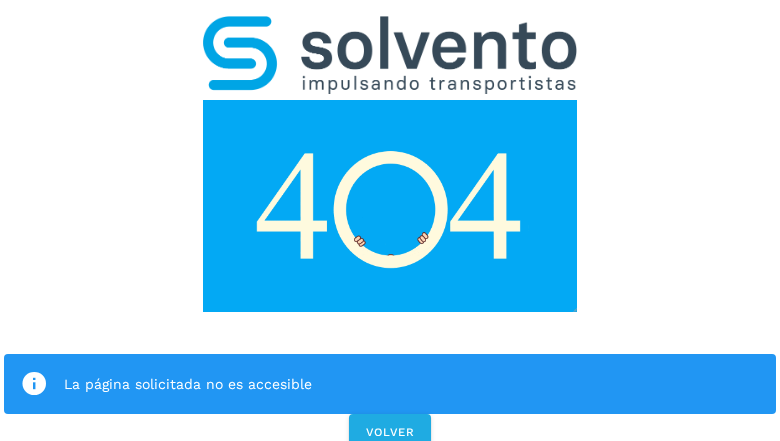 click on "La página solicitada no es accesible" 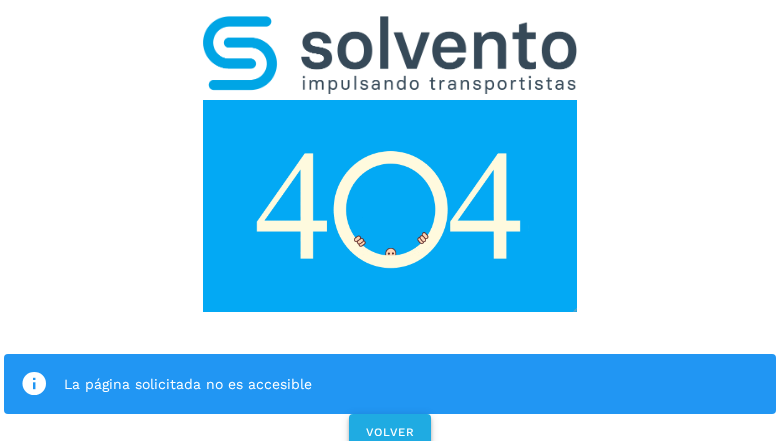 click on "VOLVER" 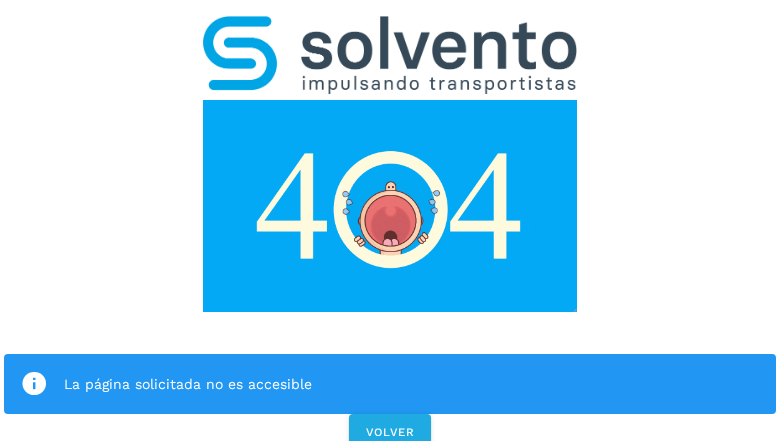 scroll, scrollTop: 0, scrollLeft: 0, axis: both 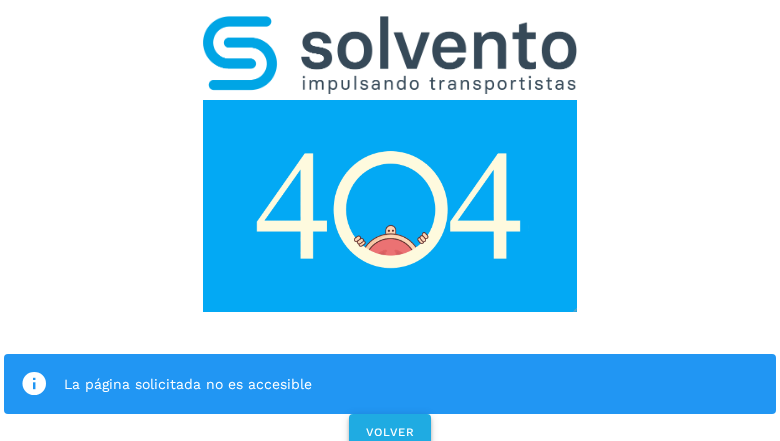 click on "VOLVER" 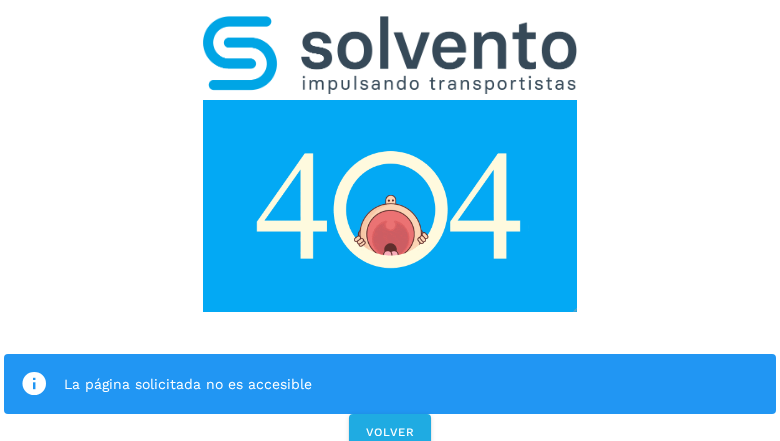 click on "La página solicitada no es accesible  VOLVER" at bounding box center [390, 227] 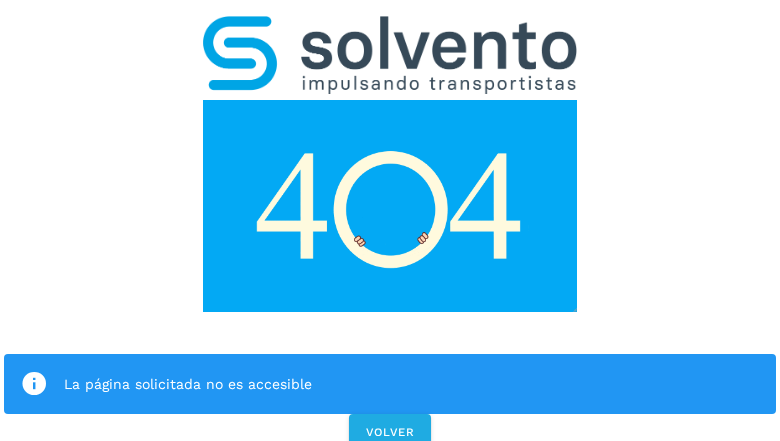 click on "La página solicitada no es accesible  VOLVER" at bounding box center [390, 227] 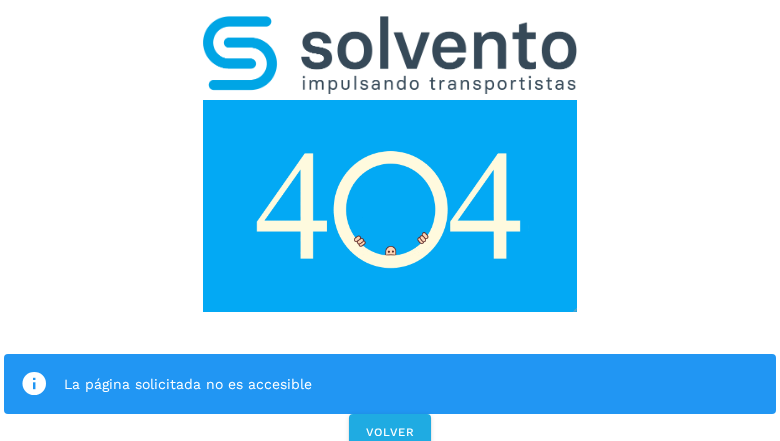 click on "La página solicitada no es accesible  VOLVER" at bounding box center (390, 227) 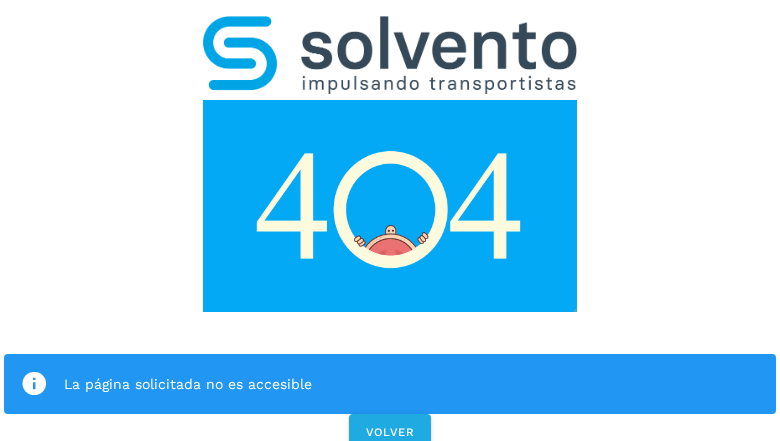 click on "La página solicitada no es accesible  VOLVER" at bounding box center (390, 227) 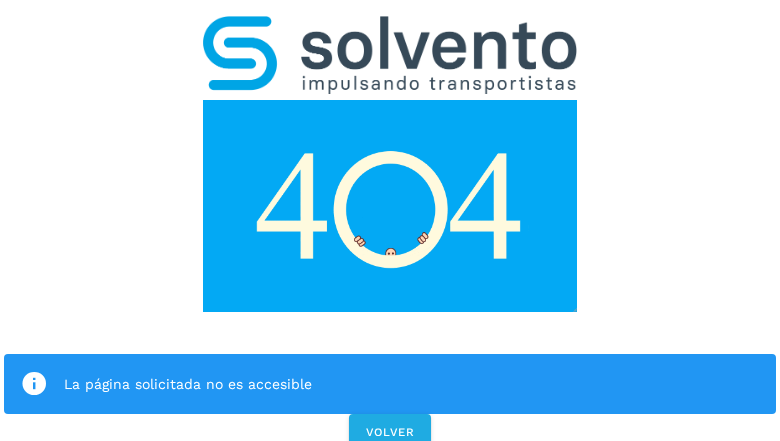 click on "La página solicitada no es accesible  VOLVER" at bounding box center (390, 227) 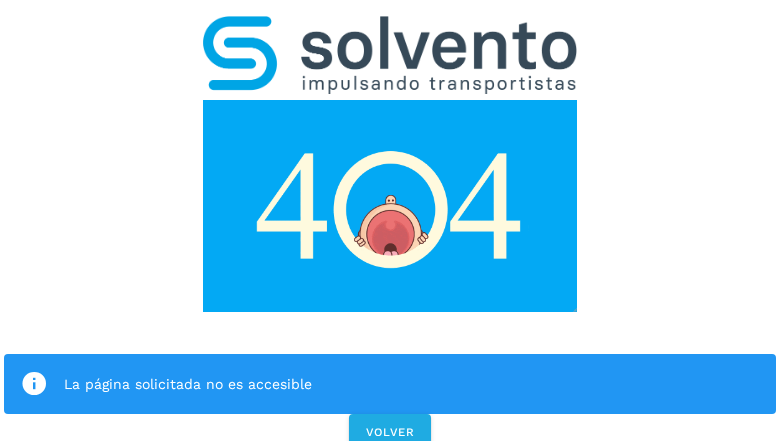 click on "La página solicitada no es accesible" at bounding box center [390, 384] 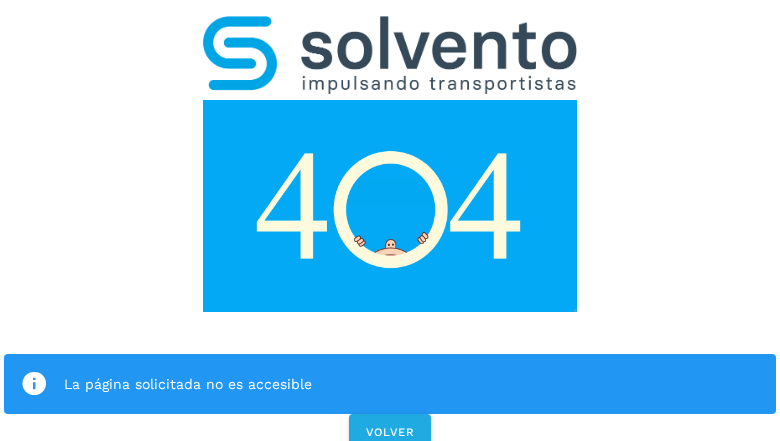 click at bounding box center [390, 206] 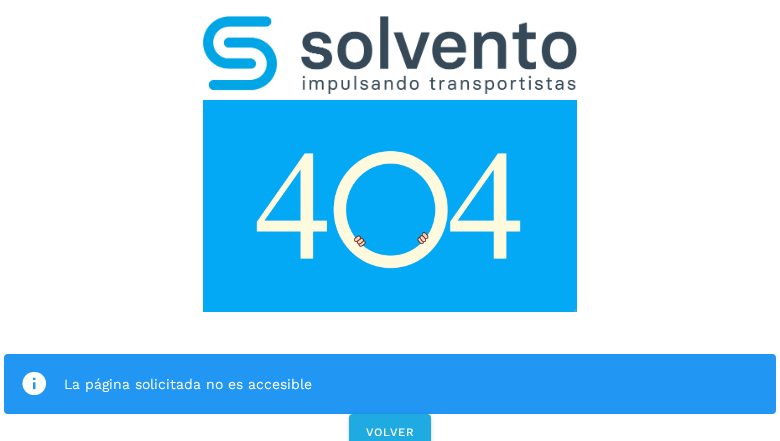 click at bounding box center [390, 206] 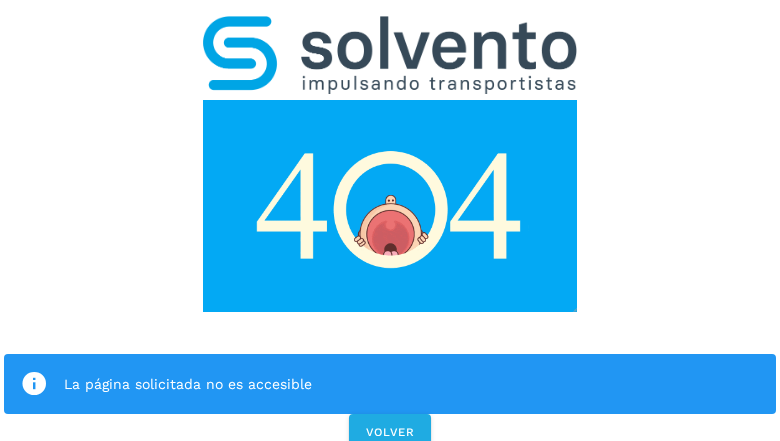 click at bounding box center [390, 55] 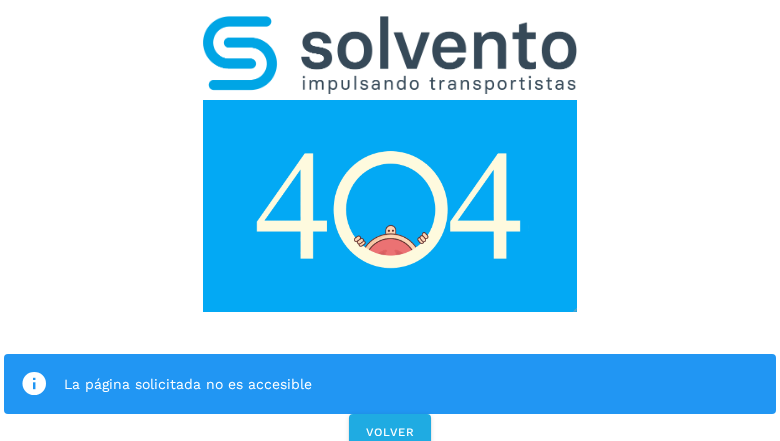 click at bounding box center (390, 206) 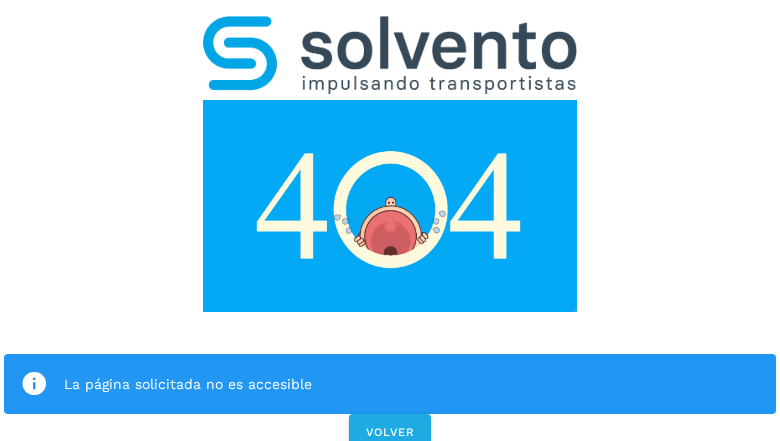click on "La página solicitada no es accesible" 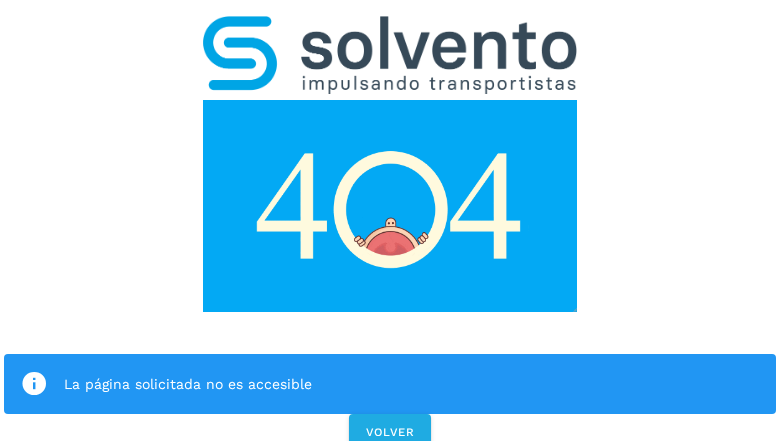 click on "La página solicitada no es accesible" 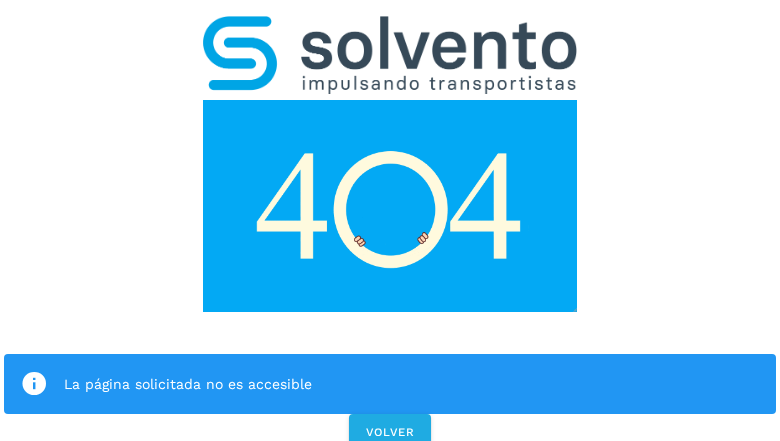 click at bounding box center [34, 384] 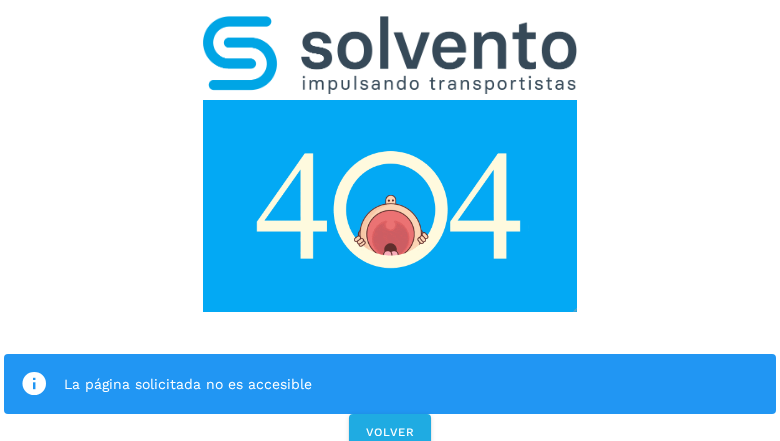 click on "La página solicitada no es accesible" 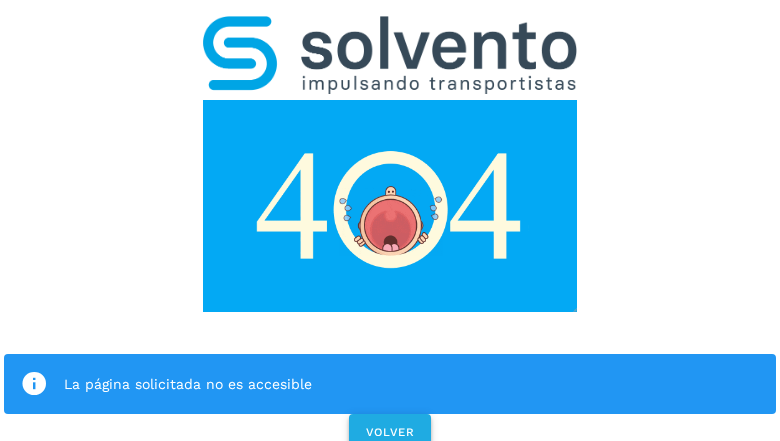 click on "VOLVER" 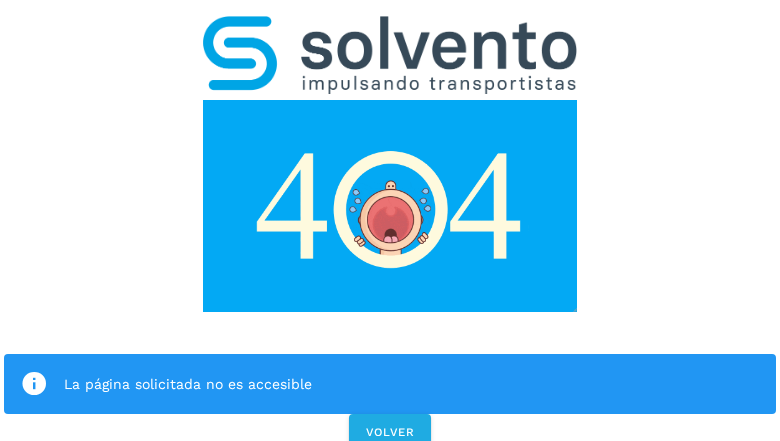 scroll, scrollTop: 0, scrollLeft: 0, axis: both 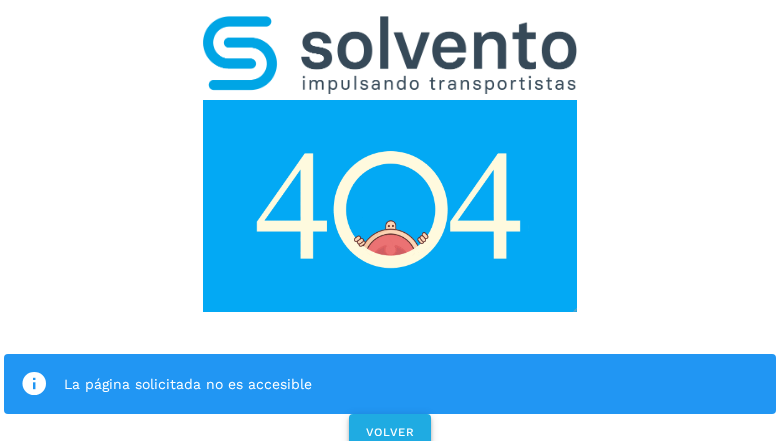 click on "VOLVER" 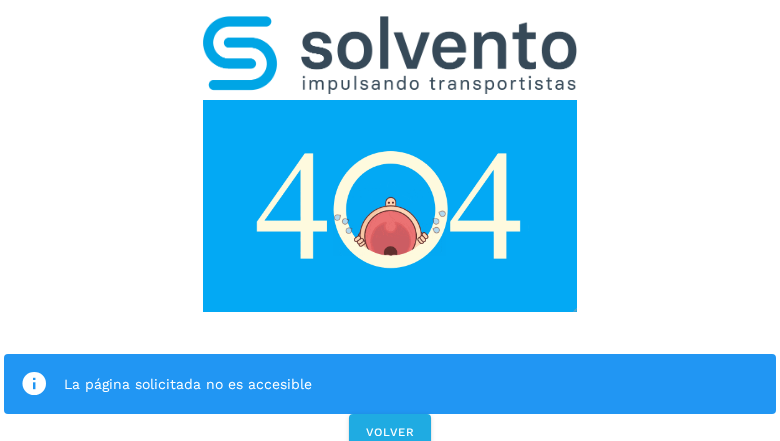 click on "La página solicitada no es accesible  VOLVER" at bounding box center [390, 227] 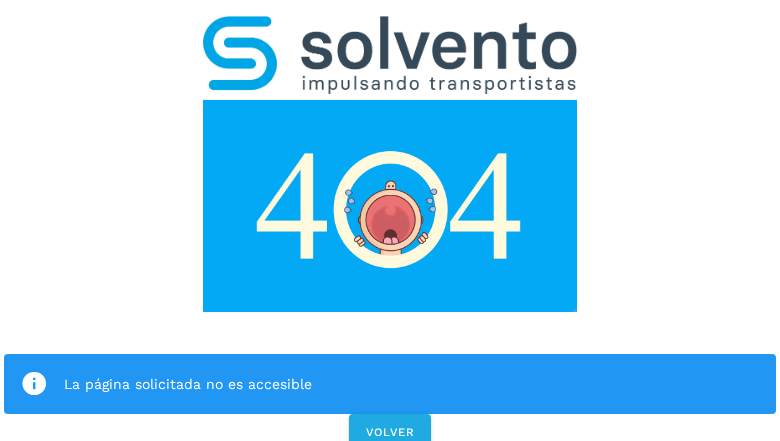 click on "La página solicitada no es accesible  VOLVER" at bounding box center (390, 227) 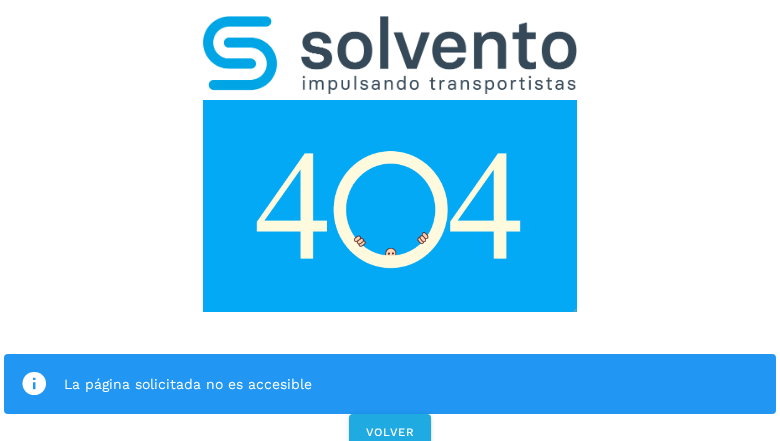 click on "La página solicitada no es accesible  VOLVER" at bounding box center (390, 227) 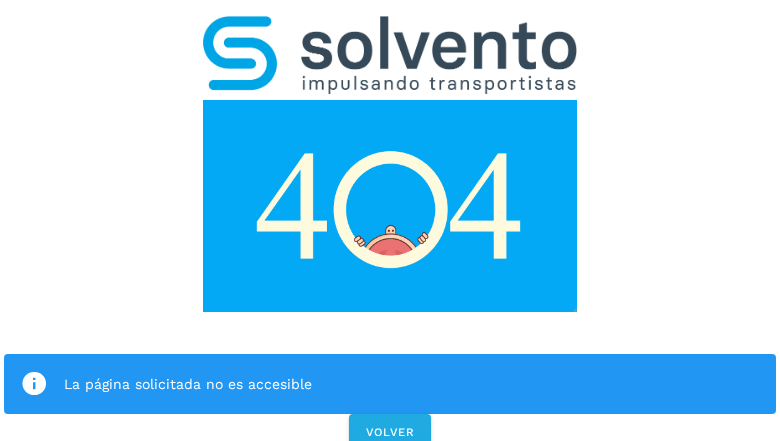 click on "La página solicitada no es accesible  VOLVER" at bounding box center [390, 227] 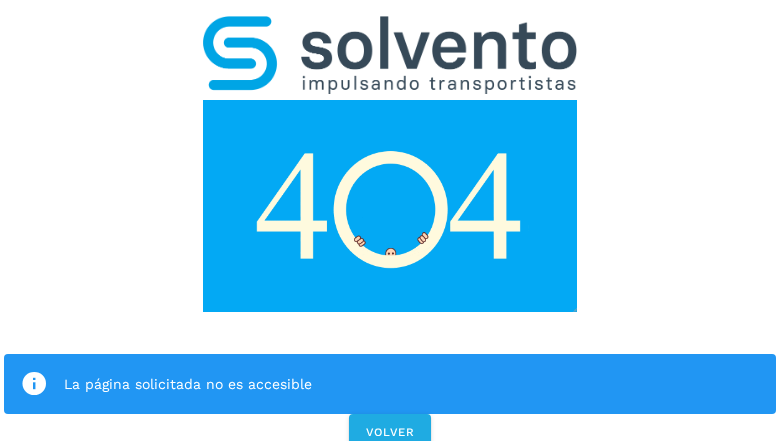 click on "La página solicitada no es accesible  VOLVER" at bounding box center [390, 227] 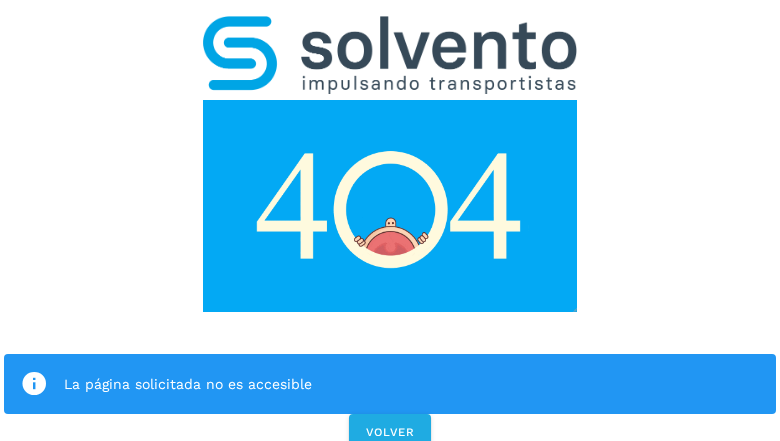 click on "La página solicitada no es accesible" at bounding box center (390, 384) 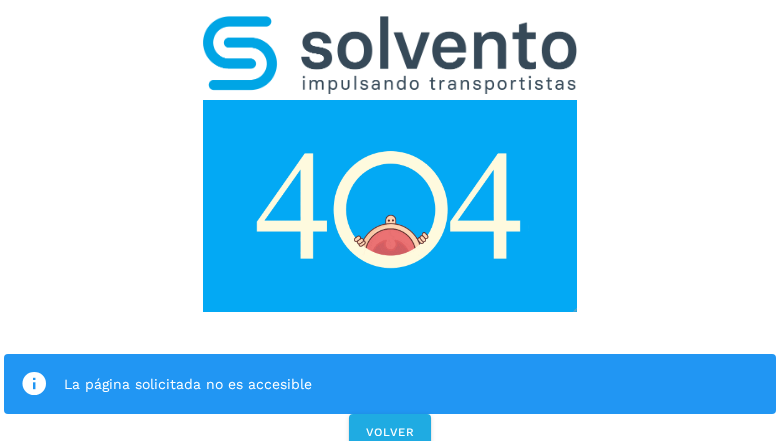 click at bounding box center [390, 206] 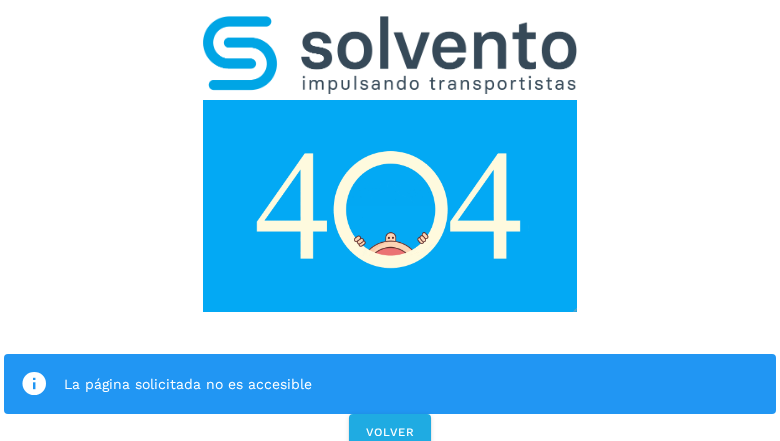 click at bounding box center [390, 206] 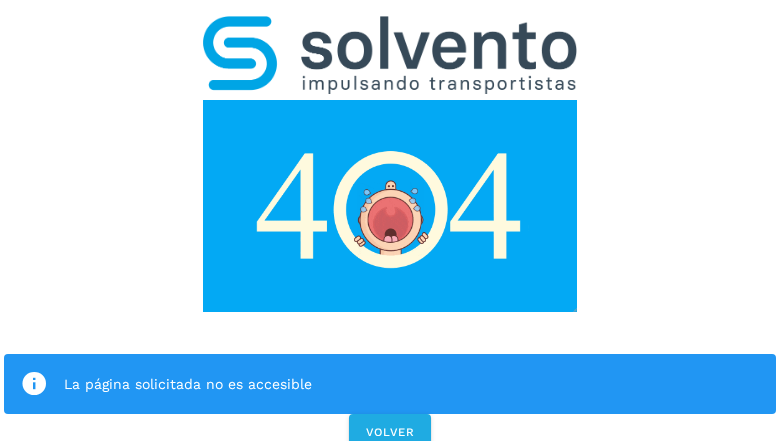 click at bounding box center (390, 55) 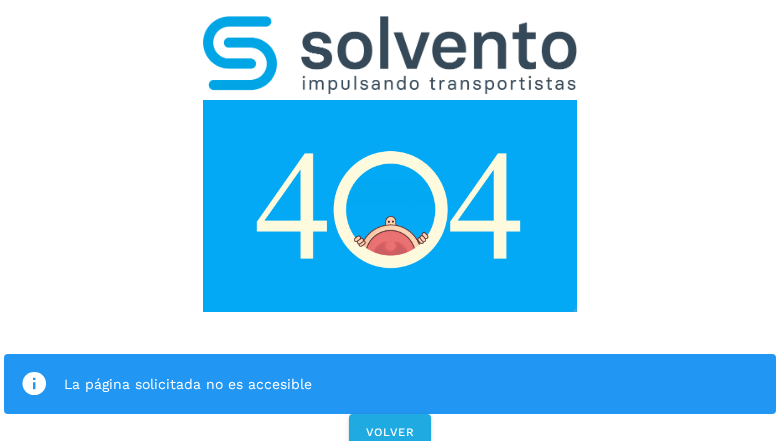 click at bounding box center (390, 206) 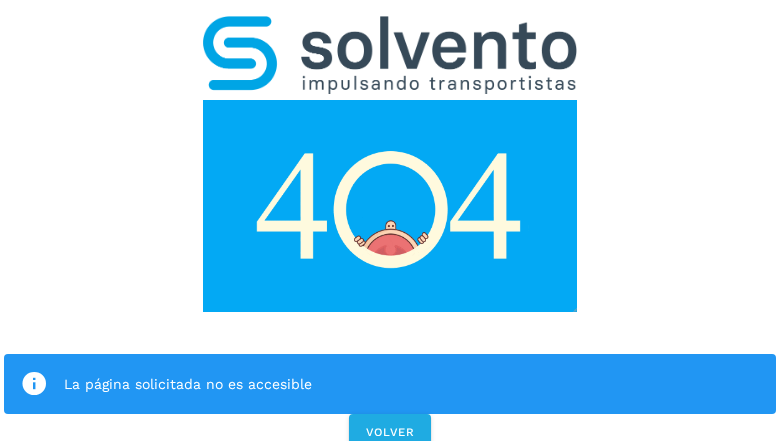 click on "La página solicitada no es accesible" 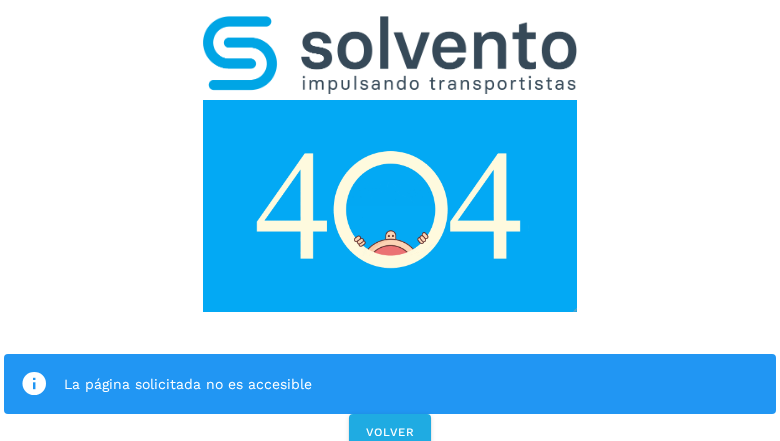 click on "La página solicitada no es accesible" 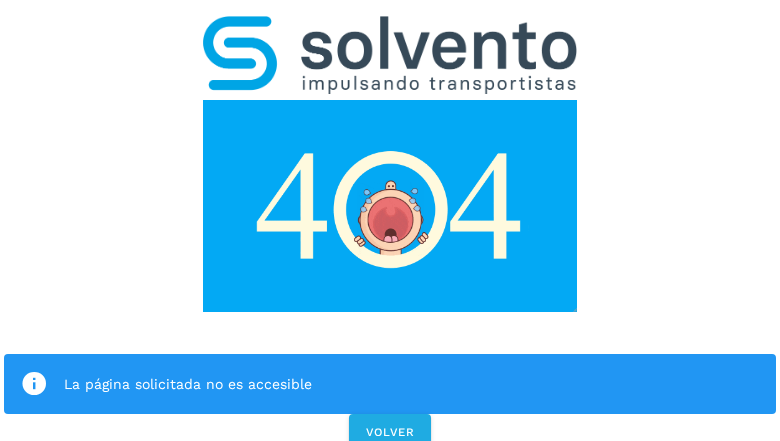 click at bounding box center [34, 384] 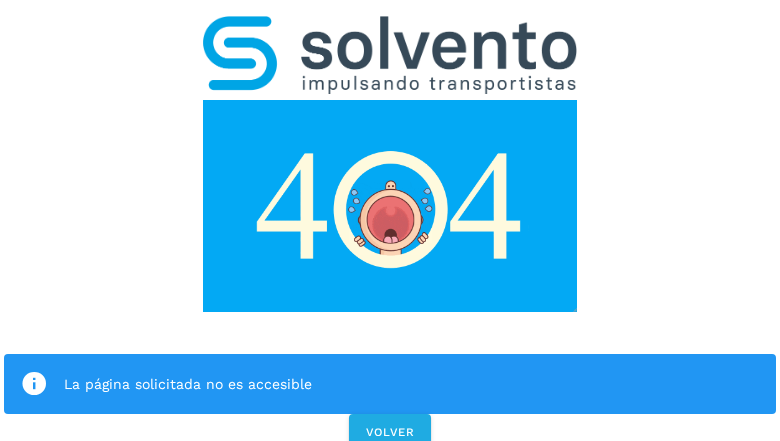 click on "La página solicitada no es accesible" 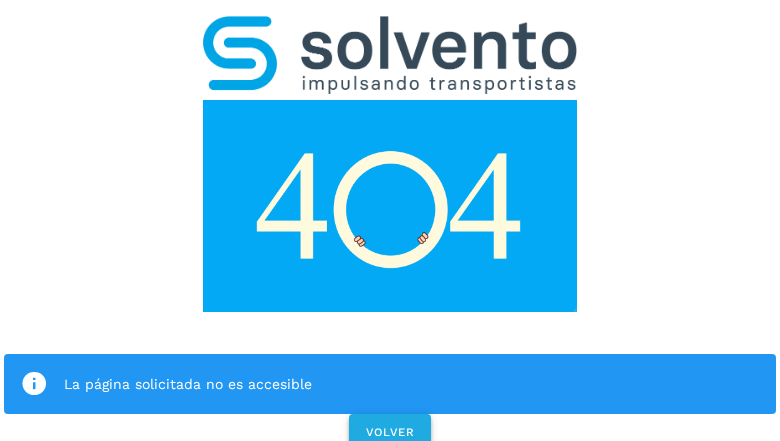 click on "VOLVER" 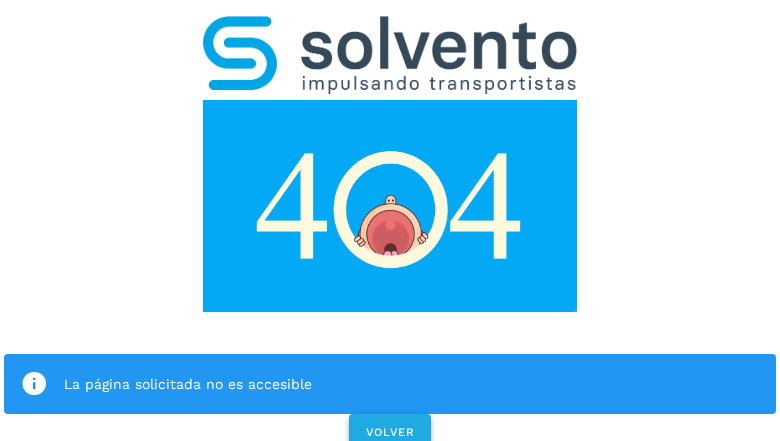 click on "VOLVER" 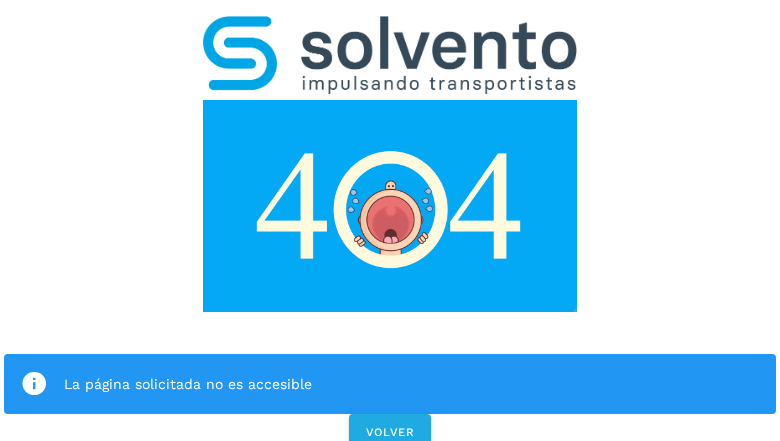 click on "La página solicitada no es accesible  VOLVER" at bounding box center [390, 227] 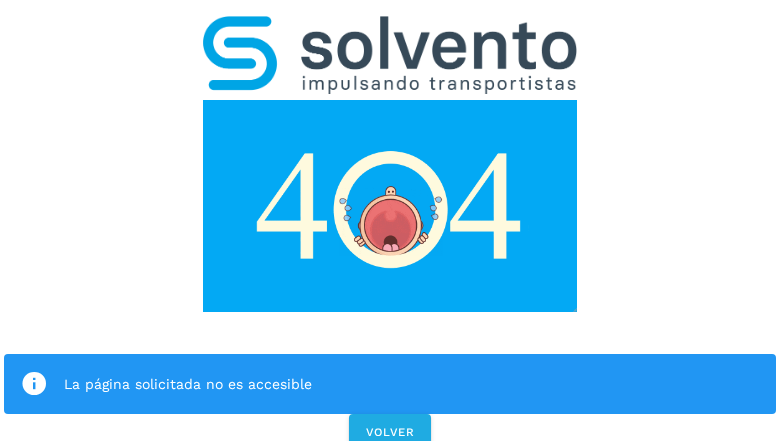 click on "La página solicitada no es accesible  VOLVER" at bounding box center (390, 227) 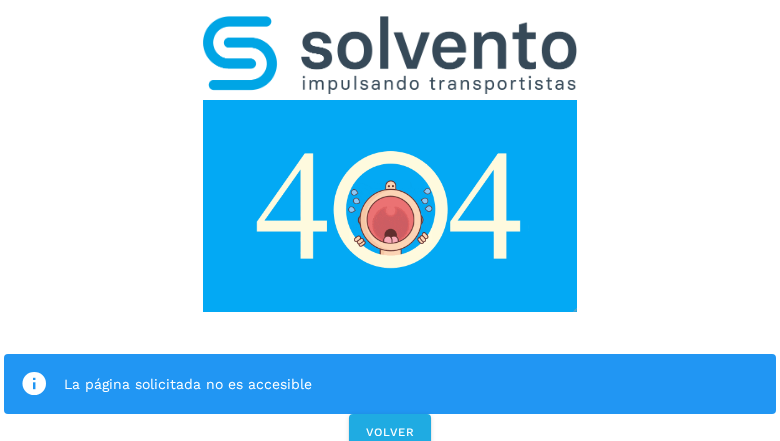 click on "La página solicitada no es accesible  VOLVER" at bounding box center [390, 227] 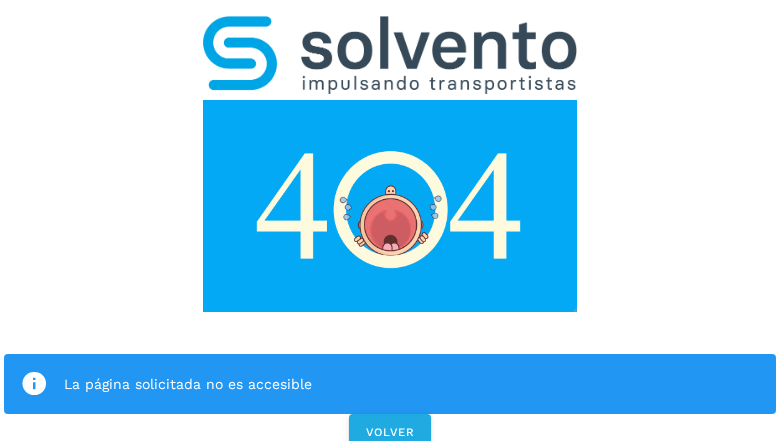 click on "La página solicitada no es accesible  VOLVER" at bounding box center (390, 227) 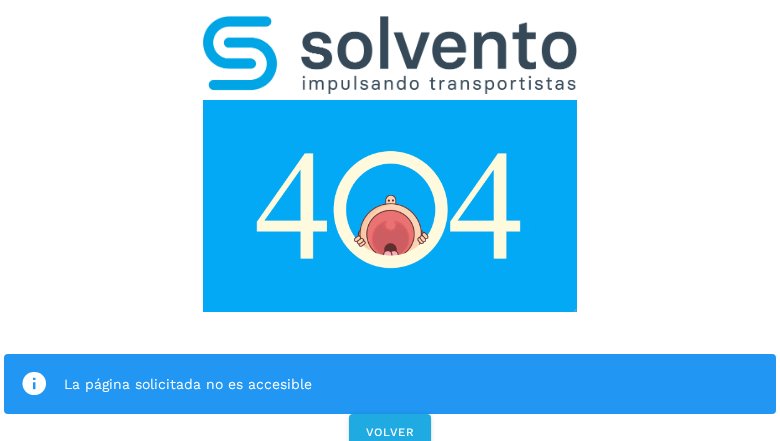 click on "La página solicitada no es accesible  VOLVER" at bounding box center [390, 227] 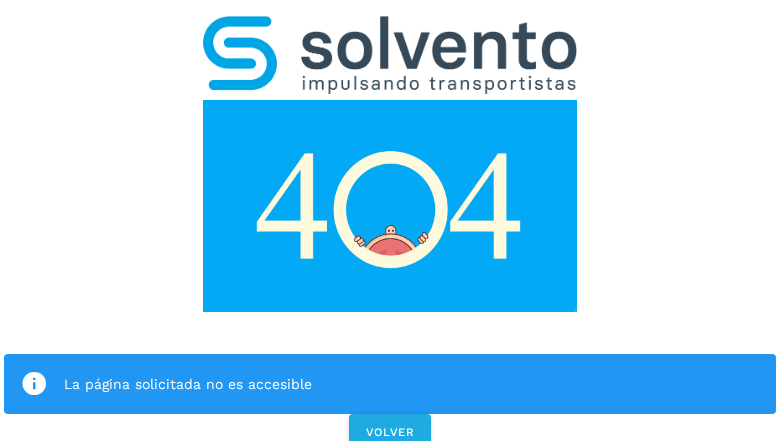 click on "La página solicitada no es accesible" at bounding box center (390, 384) 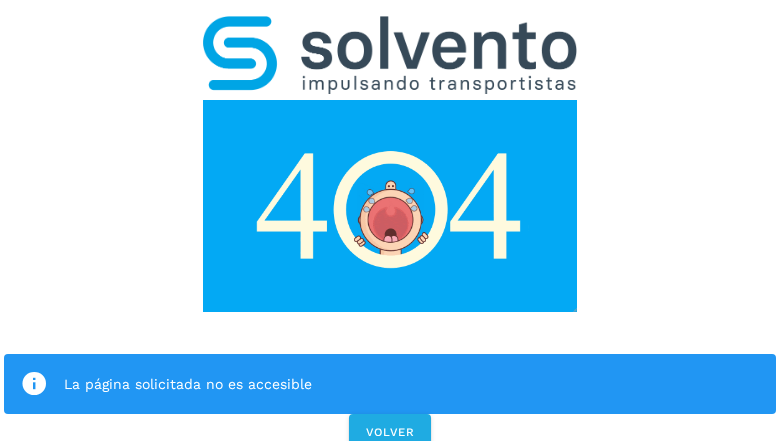 click at bounding box center [390, 206] 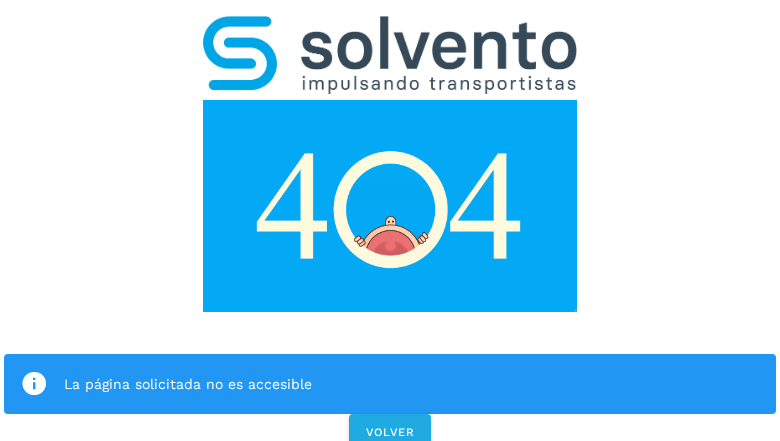 click at bounding box center (390, 206) 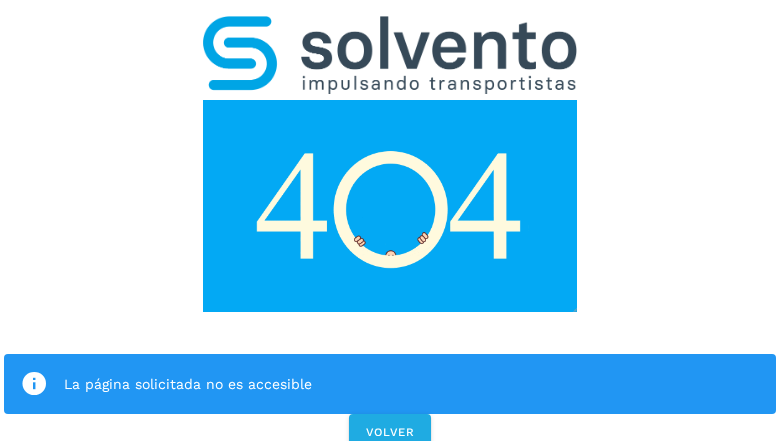 click at bounding box center [390, 55] 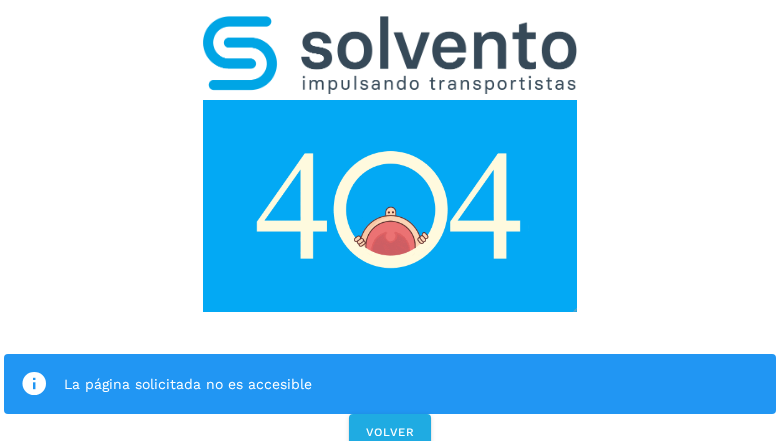 click at bounding box center (390, 206) 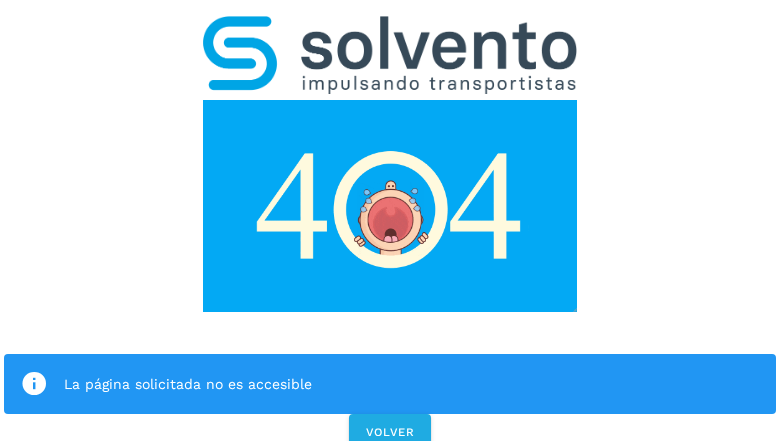 click on "La página solicitada no es accesible" 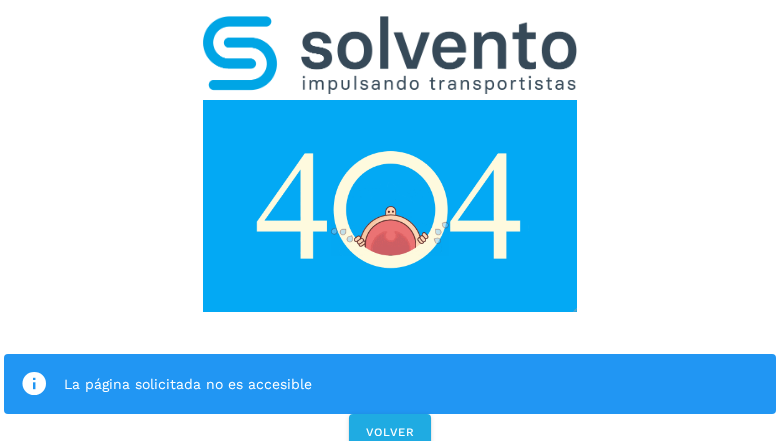 click on "La página solicitada no es accesible" 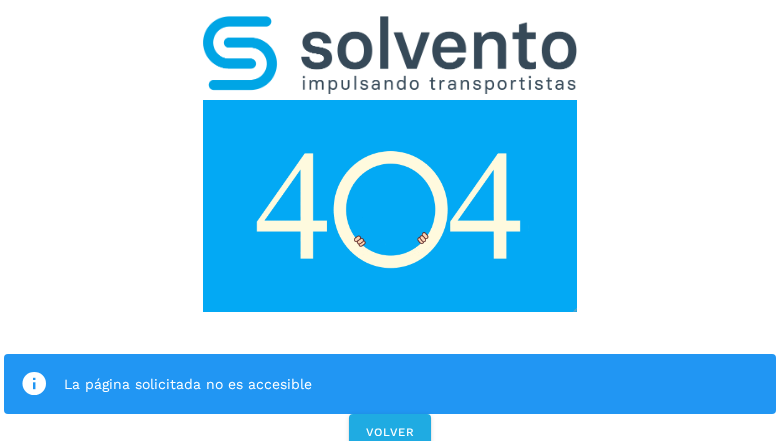click at bounding box center (34, 384) 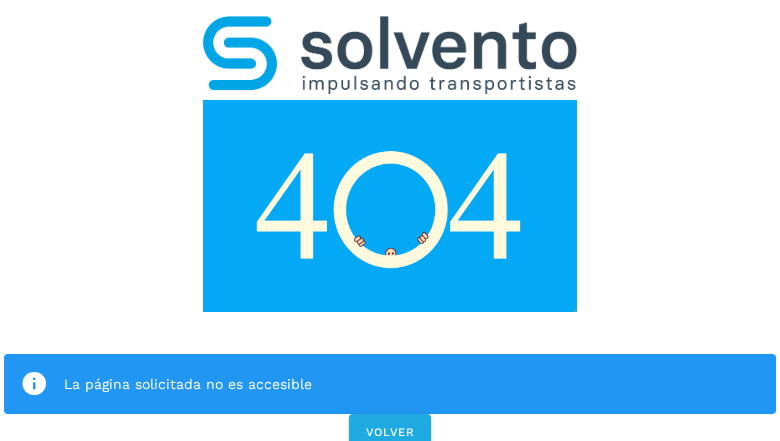 click on "La página solicitada no es accesible" 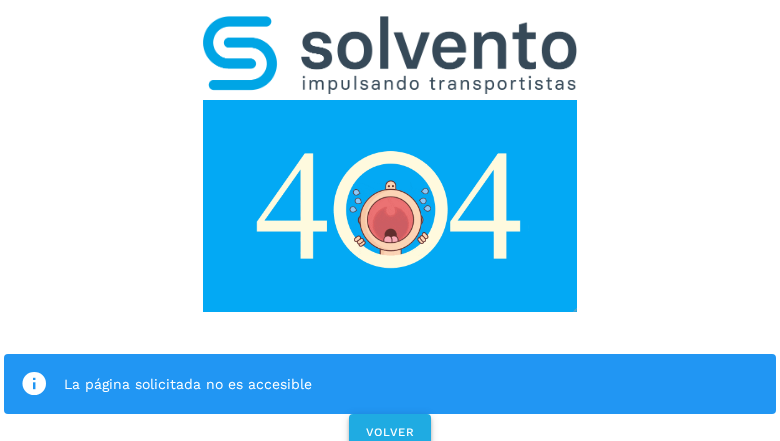 click on "VOLVER" 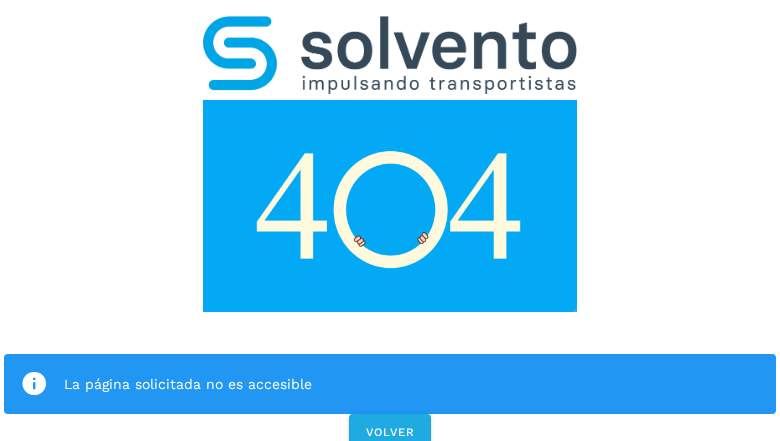 scroll, scrollTop: 0, scrollLeft: 0, axis: both 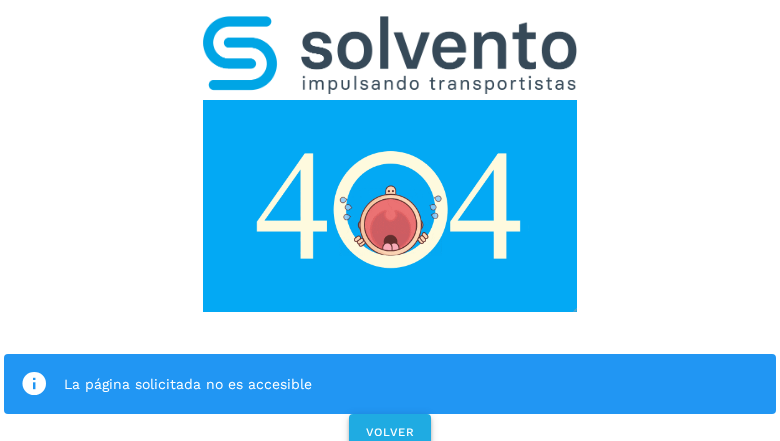 click on "VOLVER" 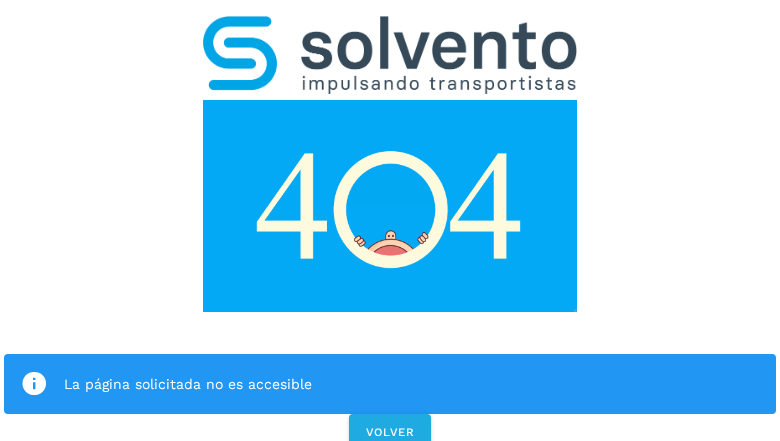 click on "La página solicitada no es accesible  VOLVER" at bounding box center (390, 227) 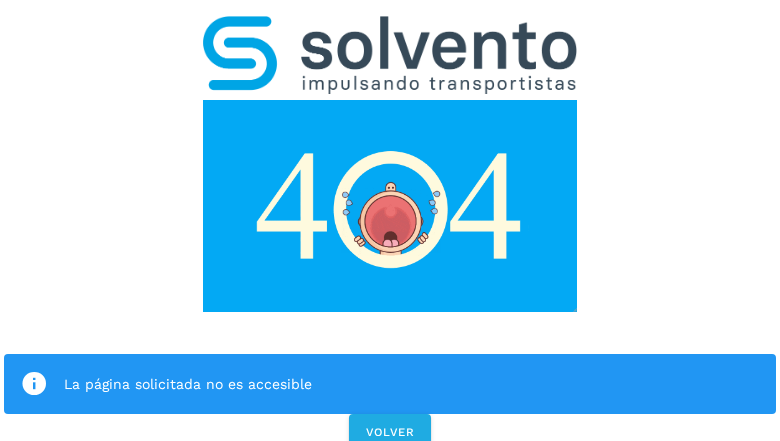 click on "La página solicitada no es accesible  VOLVER" at bounding box center (390, 227) 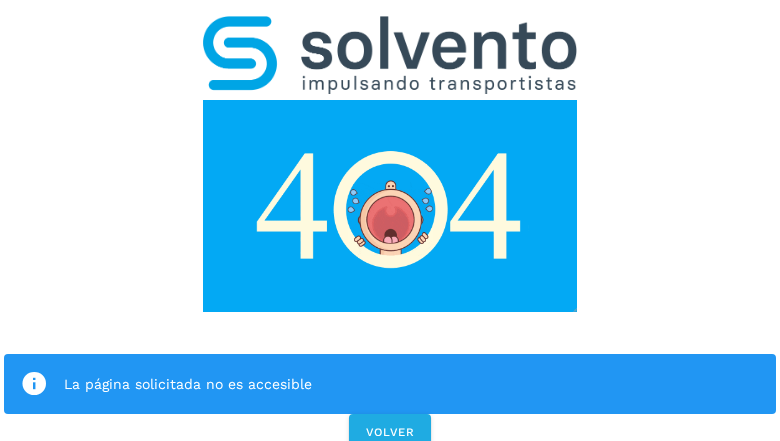 click on "La página solicitada no es accesible  VOLVER" at bounding box center [390, 227] 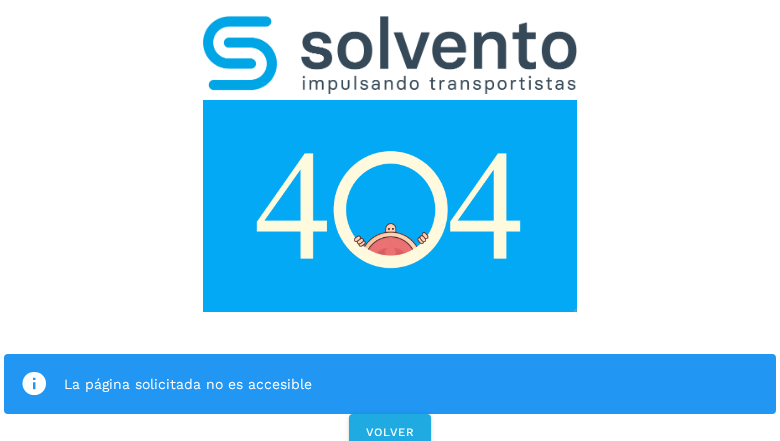 click on "La página solicitada no es accesible  VOLVER" at bounding box center (390, 227) 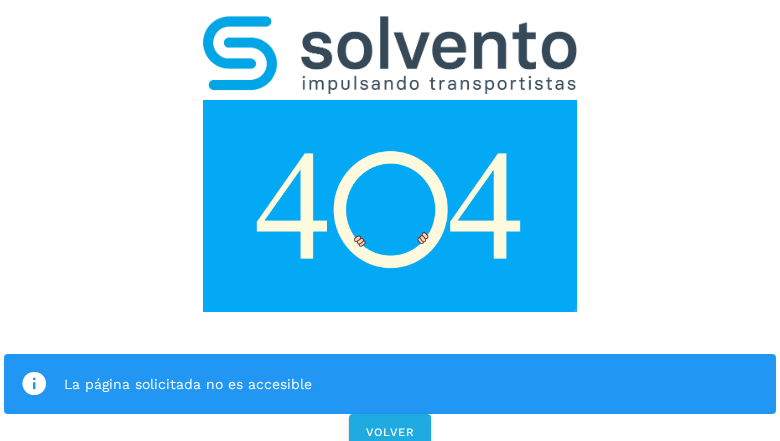 click on "La página solicitada no es accesible  VOLVER" at bounding box center (390, 227) 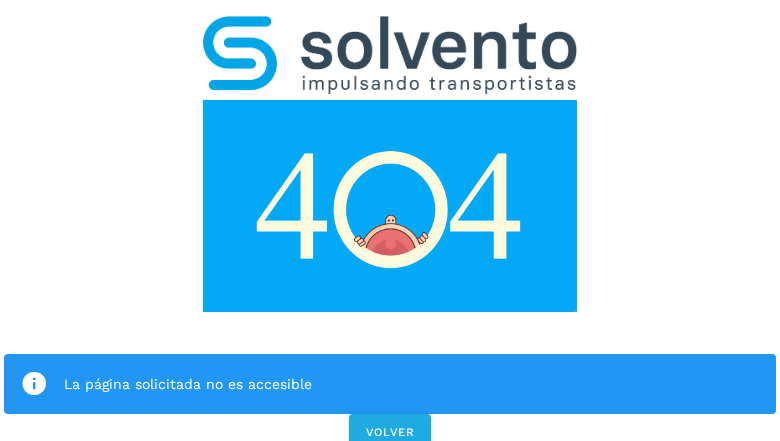 click on "La página solicitada no es accesible" at bounding box center [390, 384] 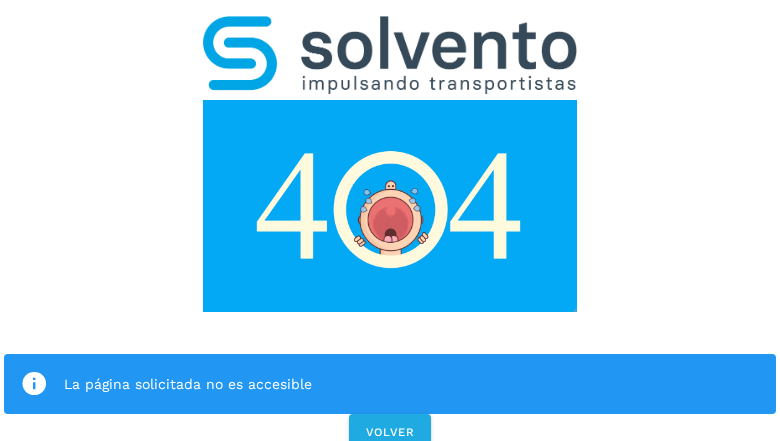 click at bounding box center [390, 206] 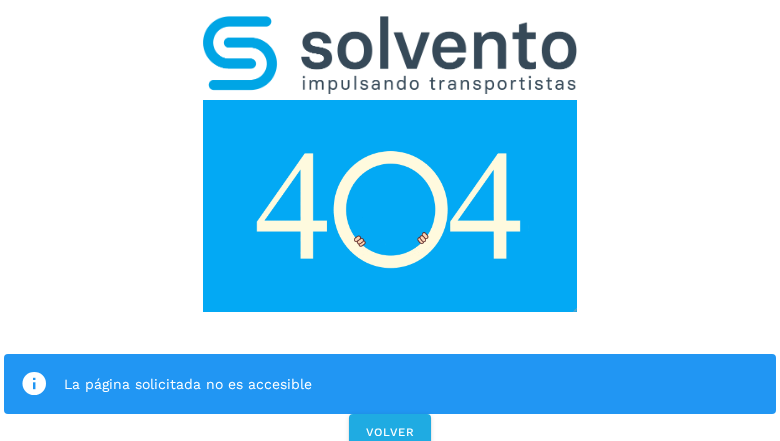 click at bounding box center [390, 206] 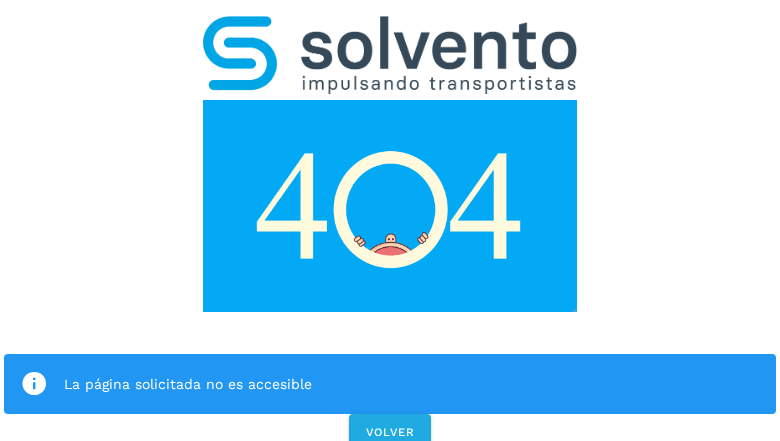 click at bounding box center [390, 55] 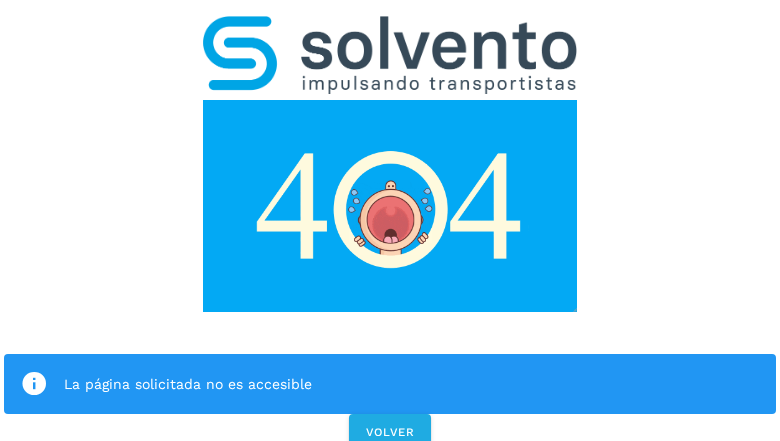 click at bounding box center [390, 206] 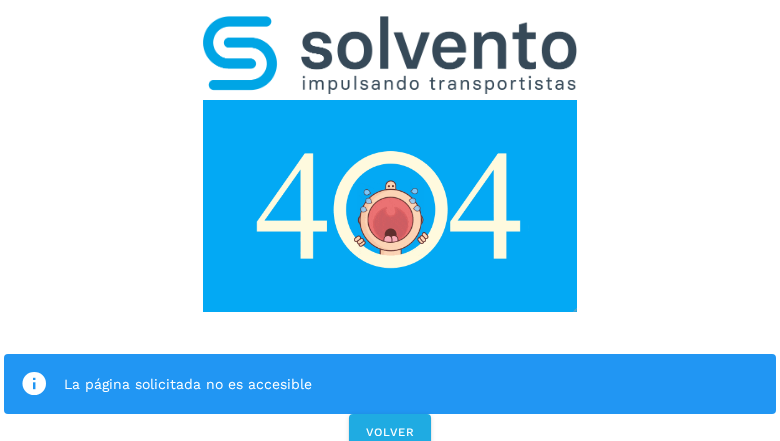 click on "La página solicitada no es accesible" 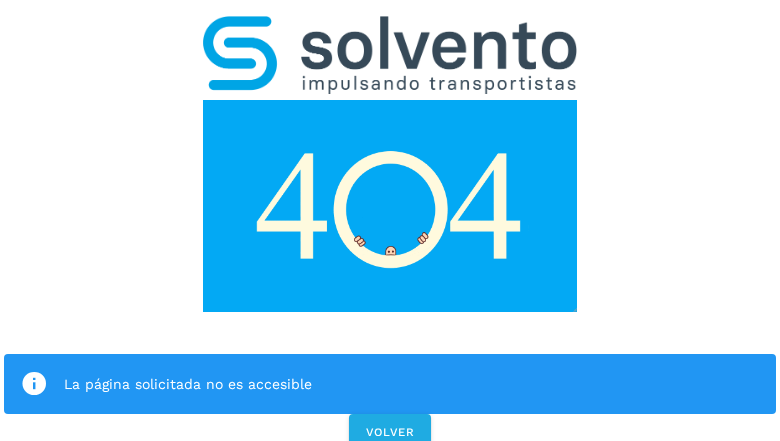 click on "La página solicitada no es accesible" 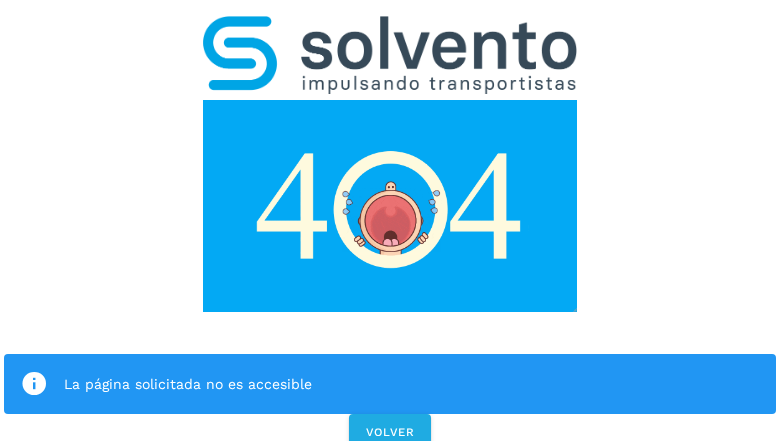 click at bounding box center [34, 384] 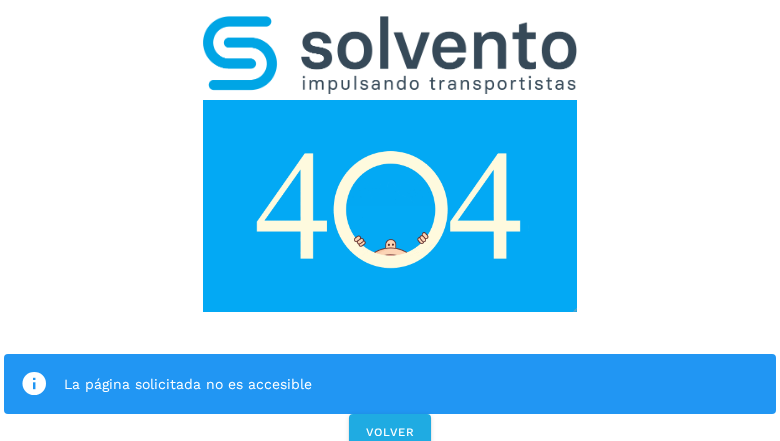 click on "La página solicitada no es accesible" 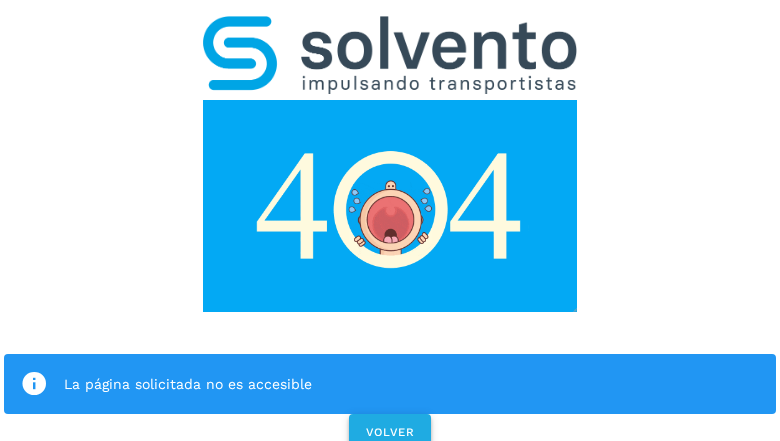 click on "VOLVER" 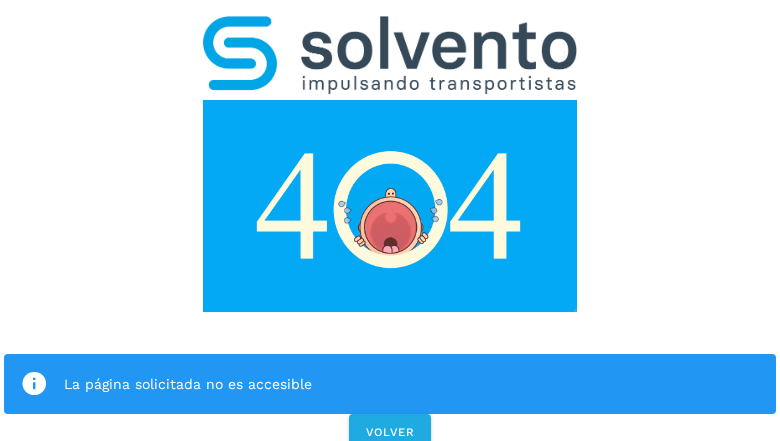 scroll, scrollTop: 0, scrollLeft: 0, axis: both 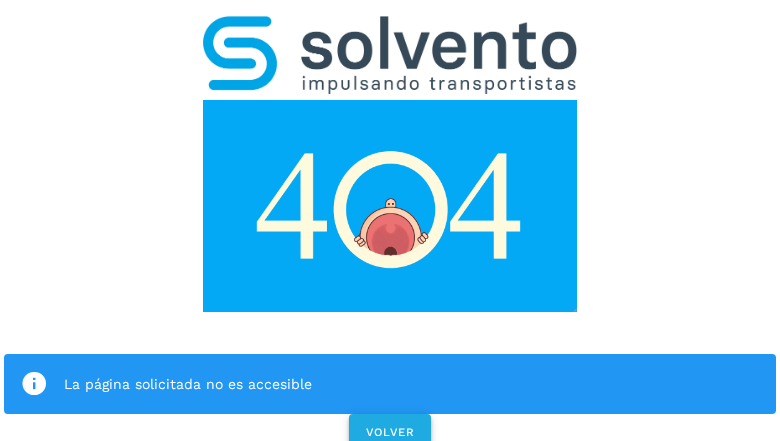 click on "VOLVER" 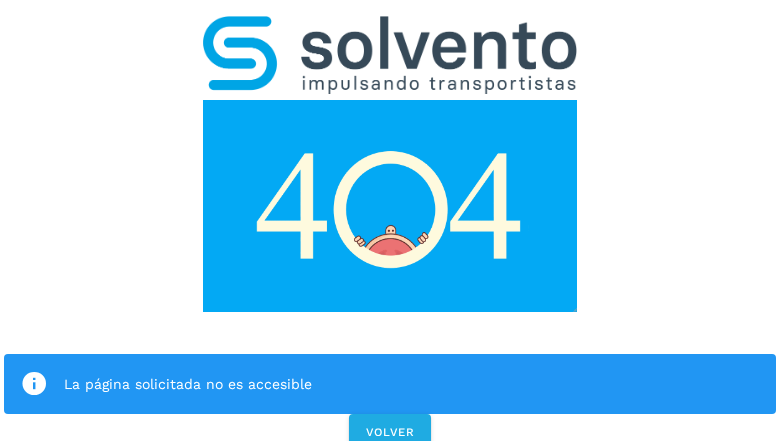 click on "La página solicitada no es accesible  VOLVER" at bounding box center [390, 227] 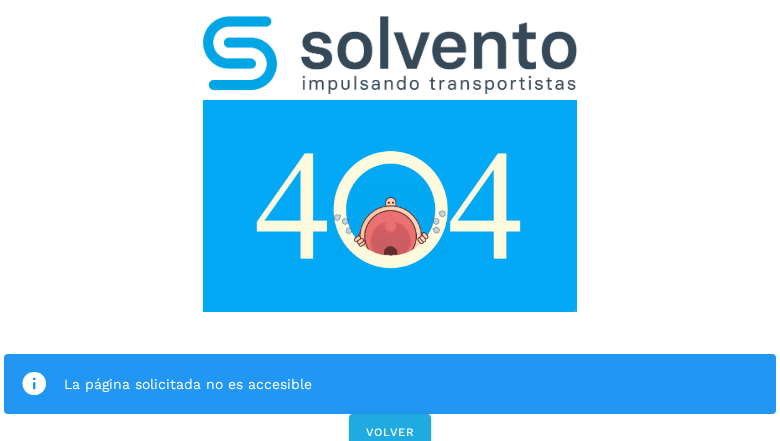 click on "La página solicitada no es accesible  VOLVER" at bounding box center (390, 227) 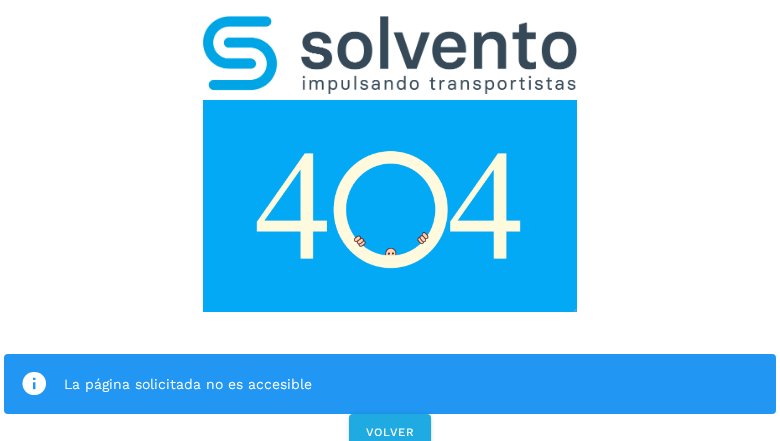 click on "La página solicitada no es accesible  VOLVER" at bounding box center [390, 227] 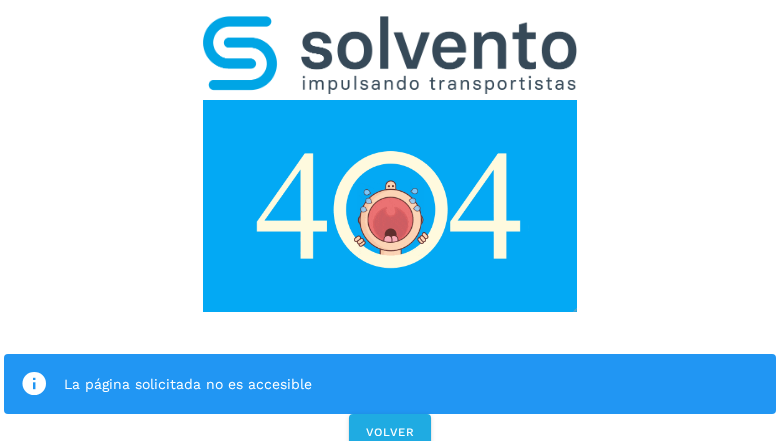 click on "La página solicitada no es accesible  VOLVER" at bounding box center (390, 227) 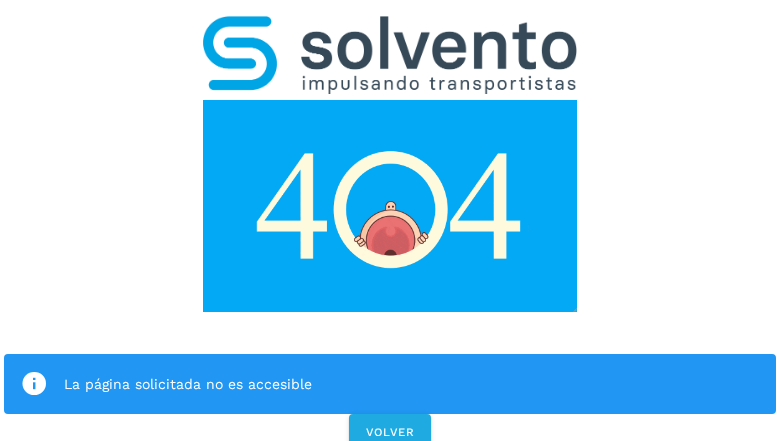 click on "La página solicitada no es accesible  VOLVER" at bounding box center (390, 227) 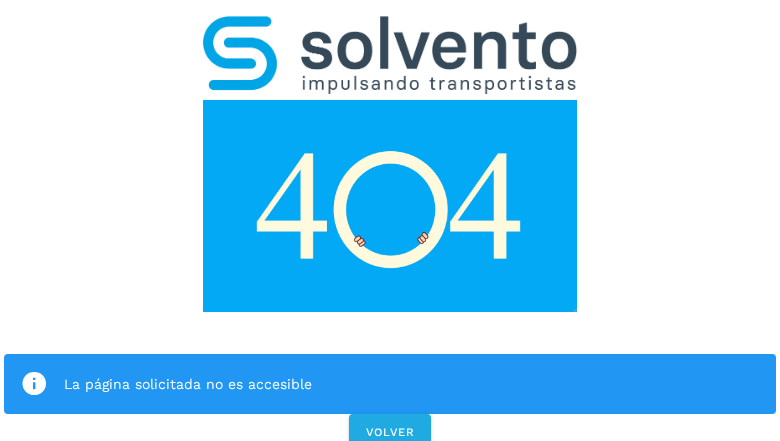 click on "La página solicitada no es accesible" at bounding box center [390, 384] 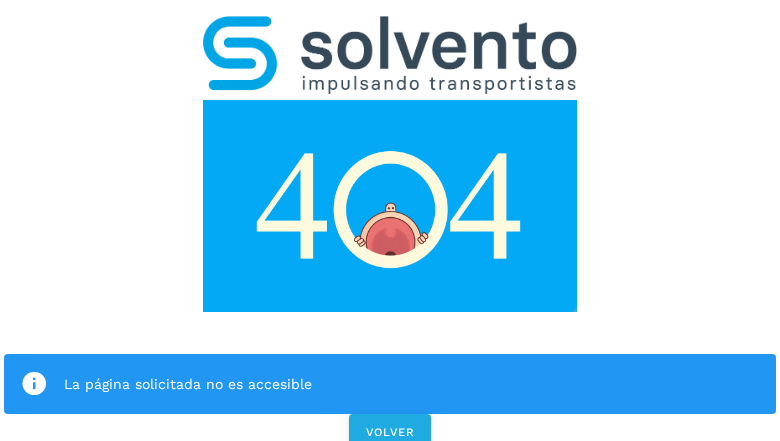 click at bounding box center (390, 206) 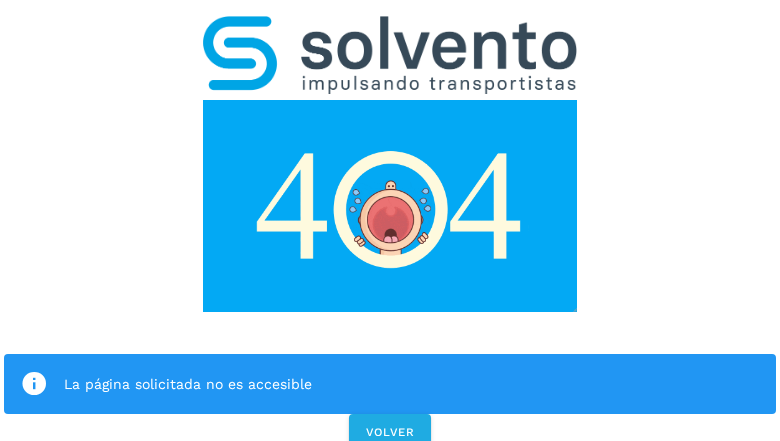 click at bounding box center (390, 206) 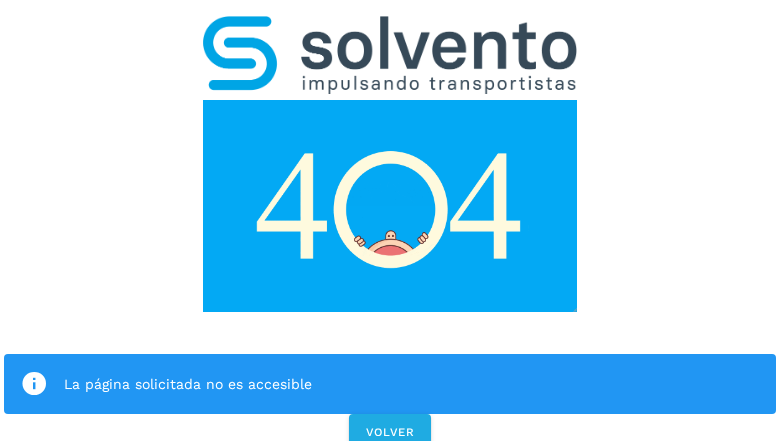 click at bounding box center [390, 55] 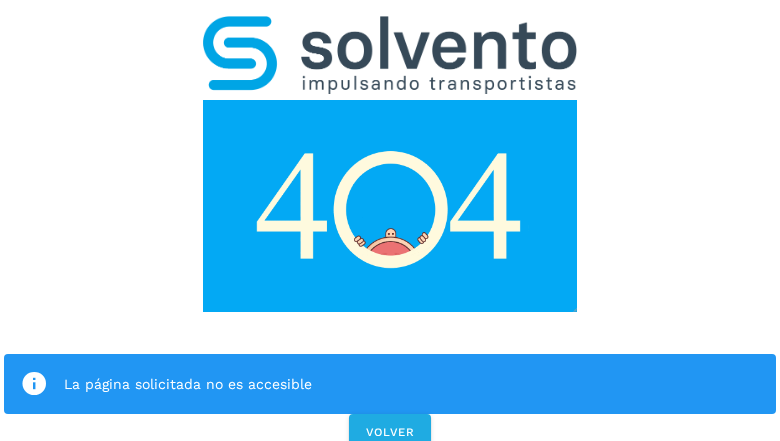 click at bounding box center [390, 206] 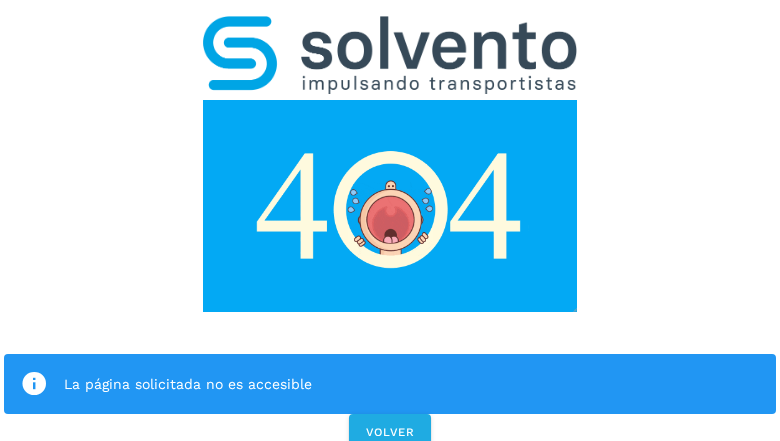 click on "La página solicitada no es accesible" 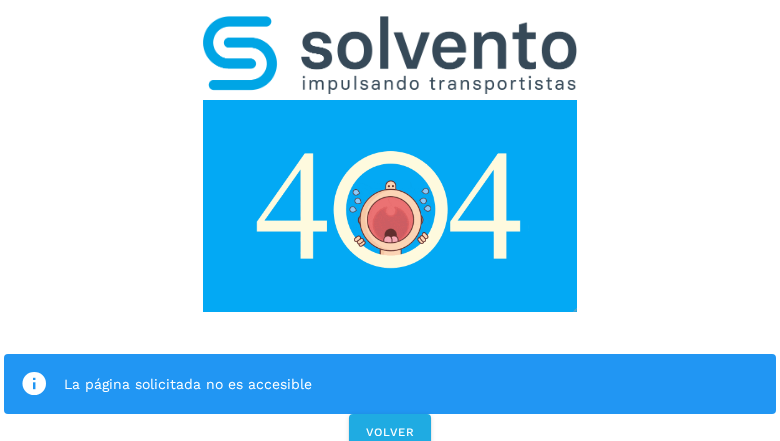 click on "La página solicitada no es accesible" 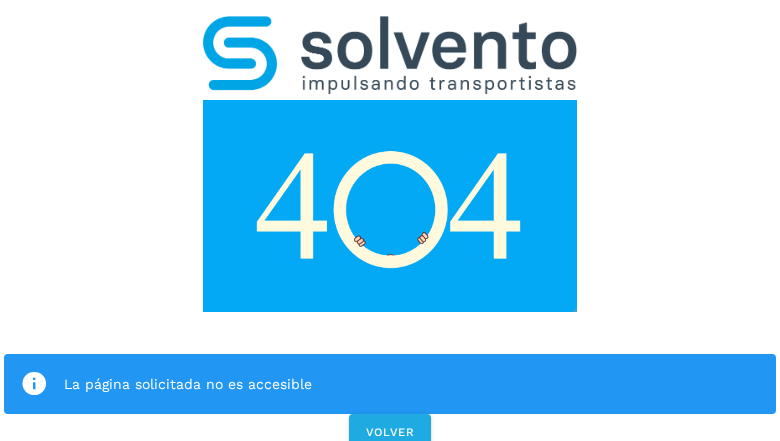 click at bounding box center (34, 384) 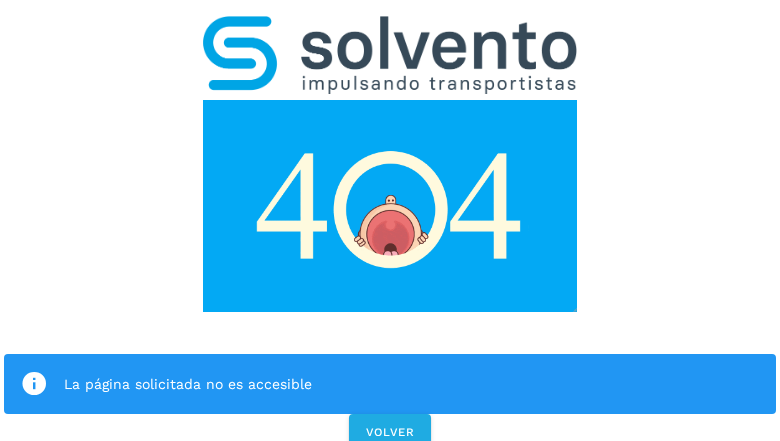 click on "La página solicitada no es accesible" 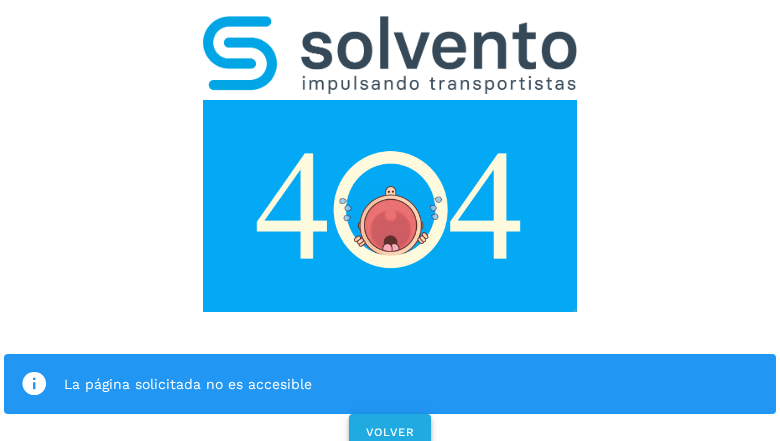 click on "VOLVER" 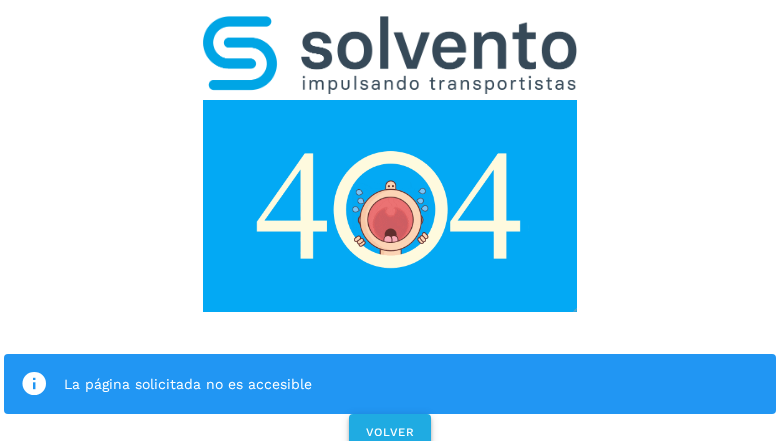 click on "VOLVER" 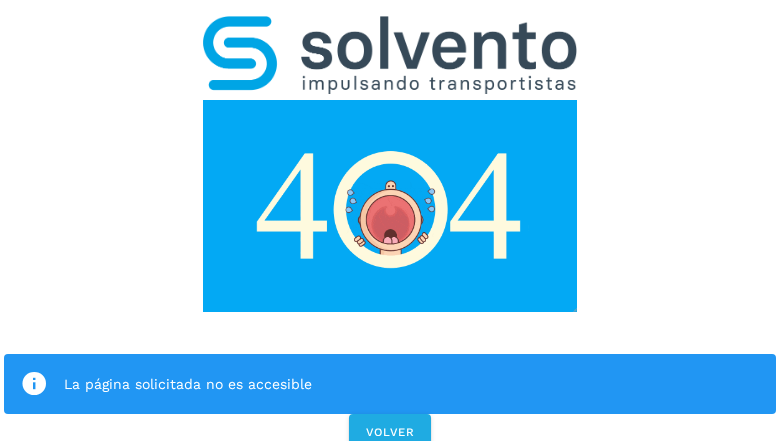 click on "La página solicitada no es accesible  VOLVER" at bounding box center [390, 227] 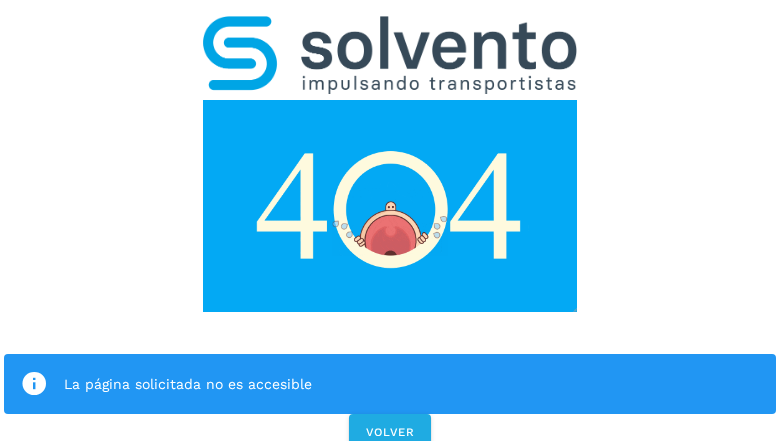 click on "La página solicitada no es accesible  VOLVER" at bounding box center (390, 227) 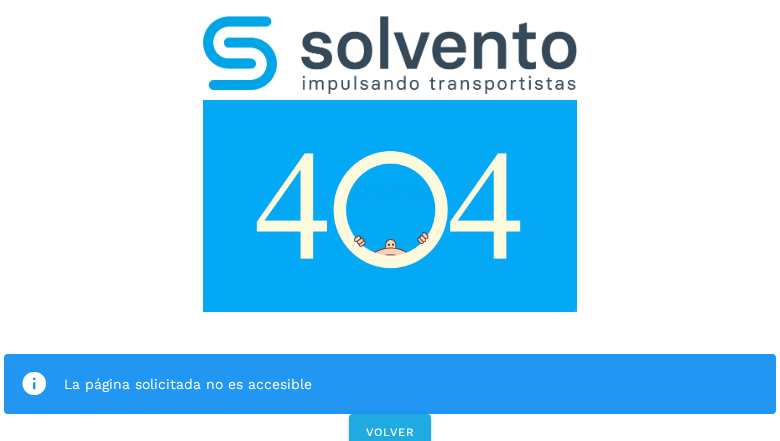 click on "La página solicitada no es accesible  VOLVER" at bounding box center (390, 227) 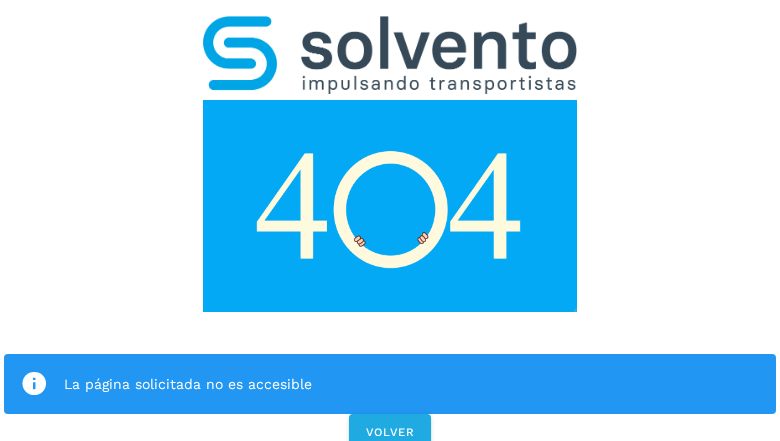 click on "La página solicitada no es accesible  VOLVER" at bounding box center [390, 227] 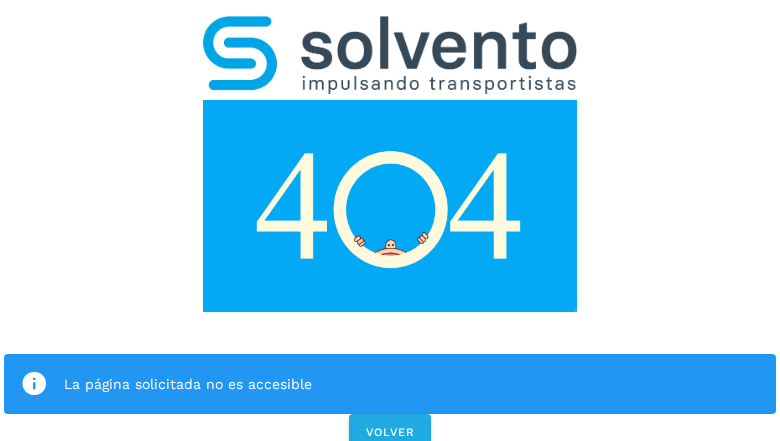 click on "La página solicitada no es accesible  VOLVER" at bounding box center (390, 227) 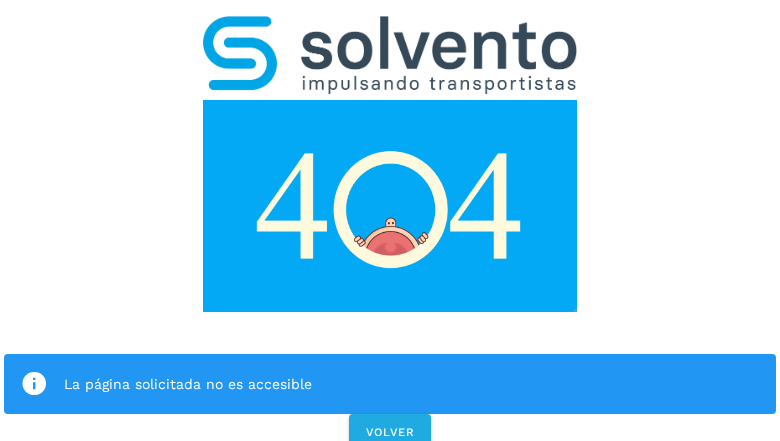 click on "La página solicitada no es accesible" at bounding box center (390, 384) 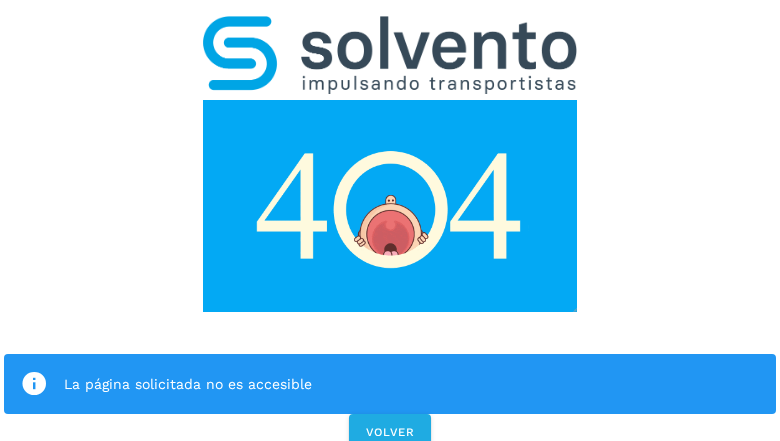 click at bounding box center (390, 206) 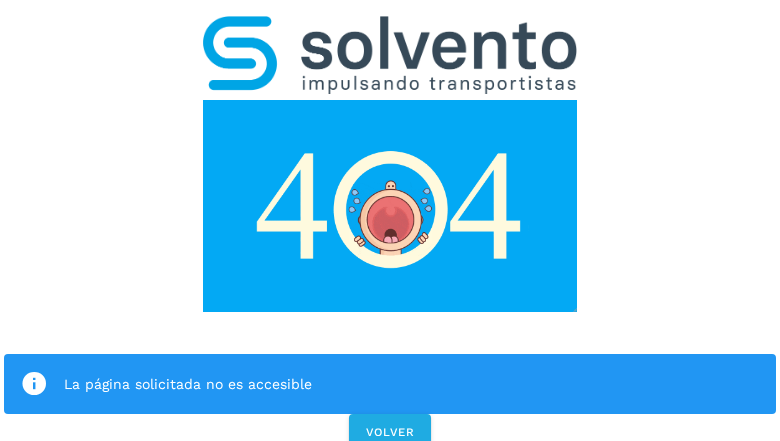 click at bounding box center [390, 206] 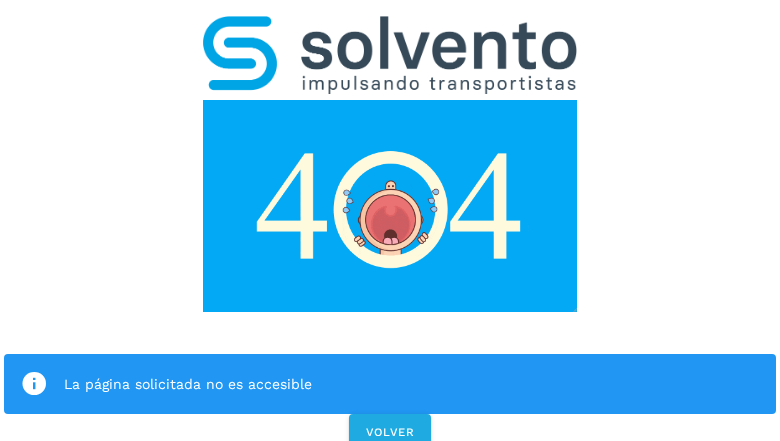 click at bounding box center (390, 55) 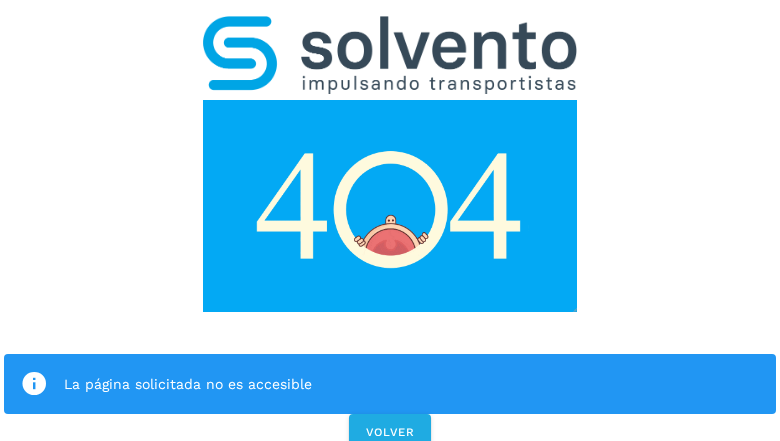 click at bounding box center (390, 206) 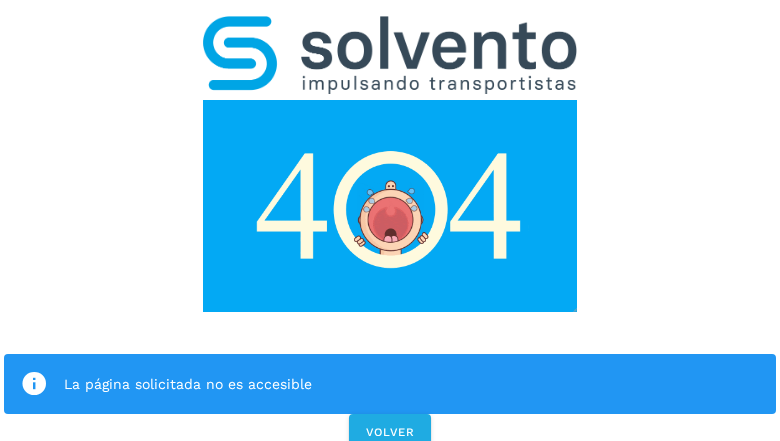 click on "La página solicitada no es accesible" 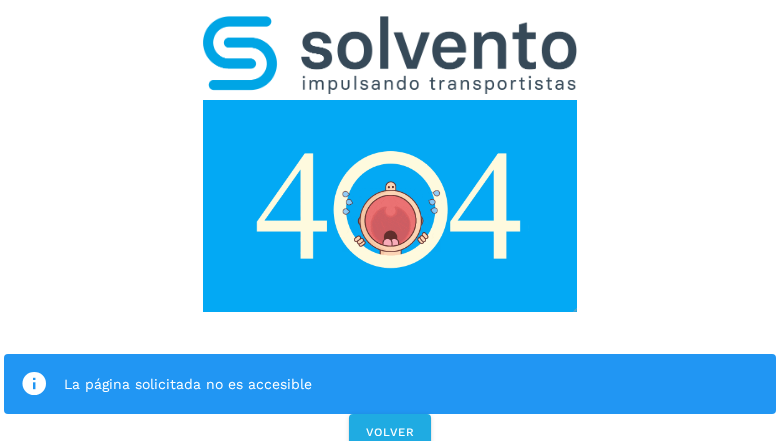 click on "La página solicitada no es accesible" 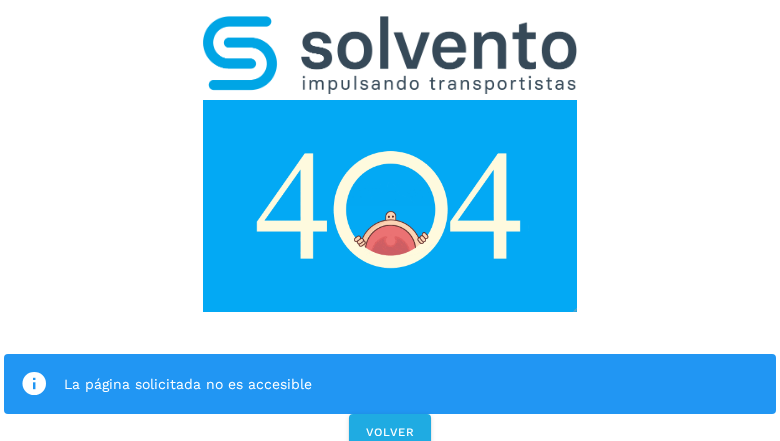 click at bounding box center (34, 384) 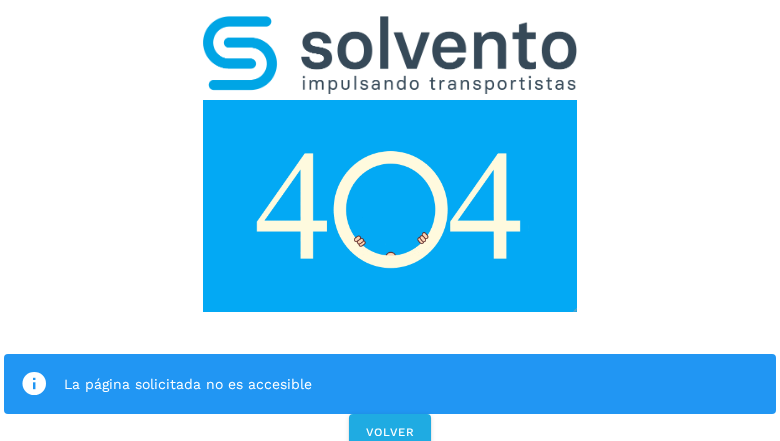 click on "La página solicitada no es accesible" 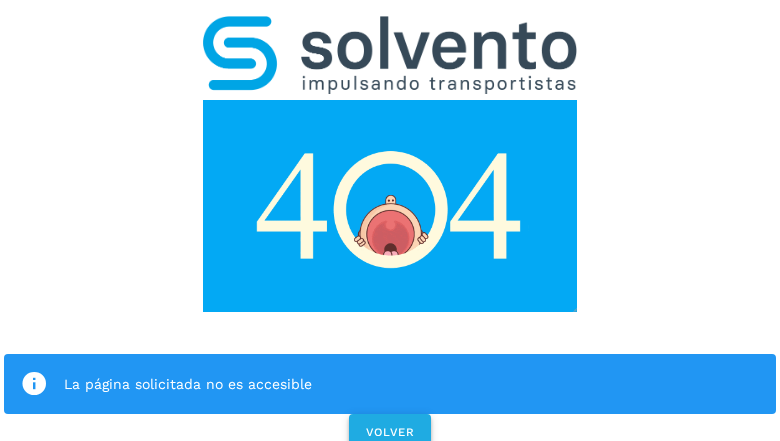click on "VOLVER" 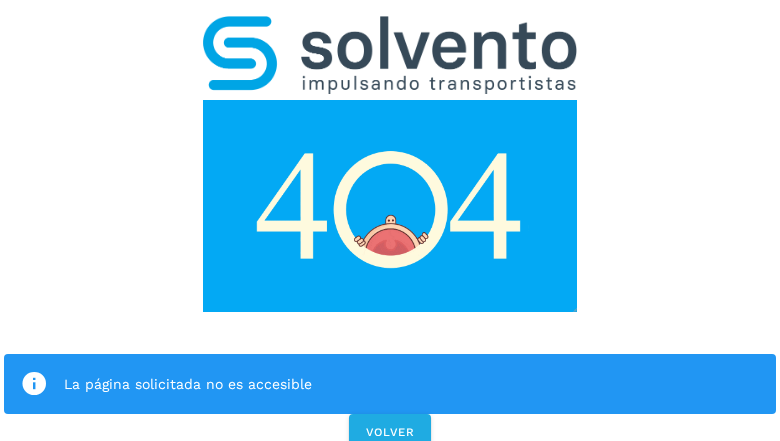 scroll, scrollTop: 0, scrollLeft: 0, axis: both 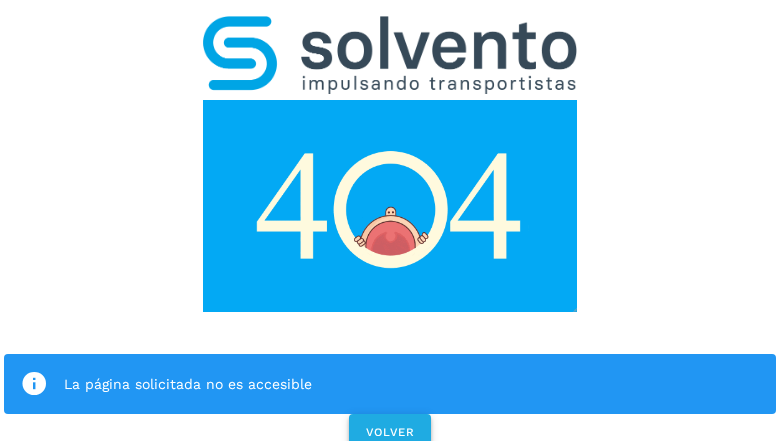 click on "VOLVER" 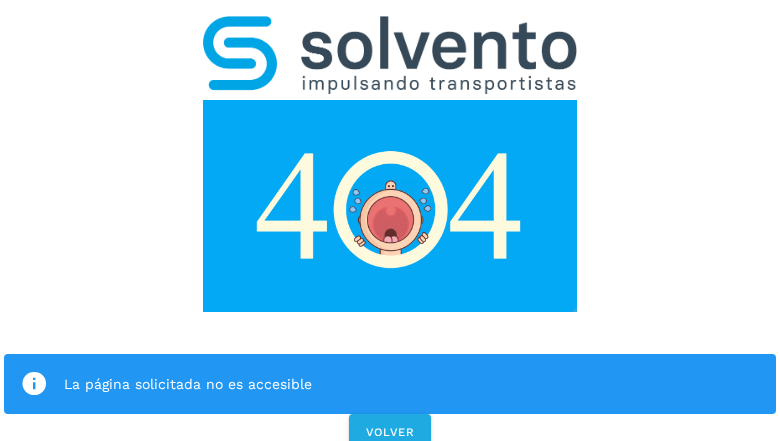 click on "La página solicitada no es accesible  VOLVER" at bounding box center (390, 227) 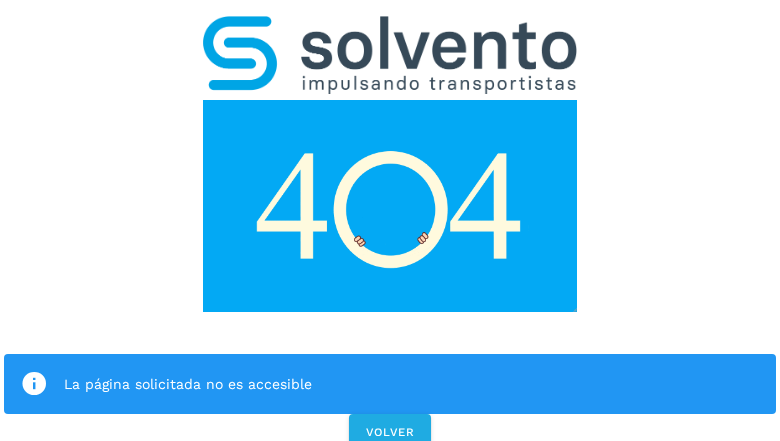 click on "La página solicitada no es accesible  VOLVER" at bounding box center [390, 227] 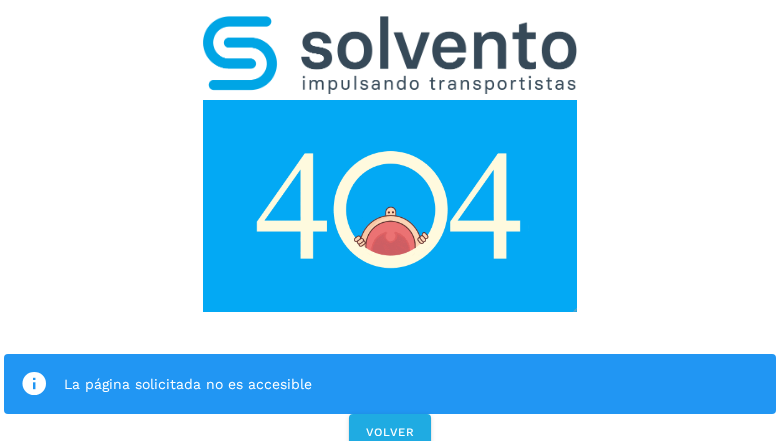 click on "La página solicitada no es accesible  VOLVER" at bounding box center [390, 227] 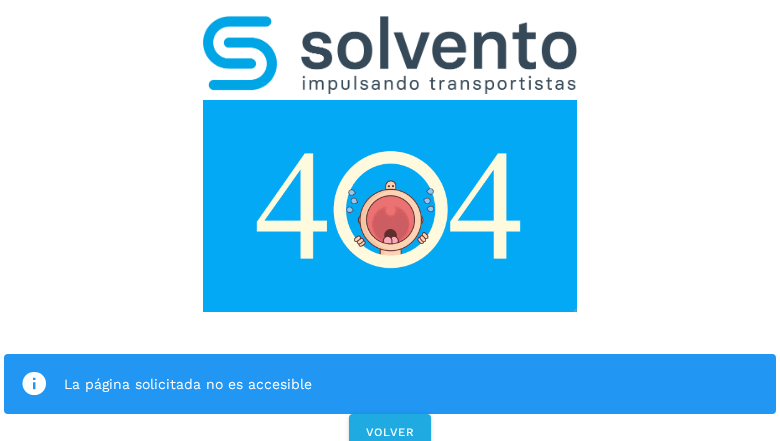 click on "La página solicitada no es accesible  VOLVER" at bounding box center (390, 227) 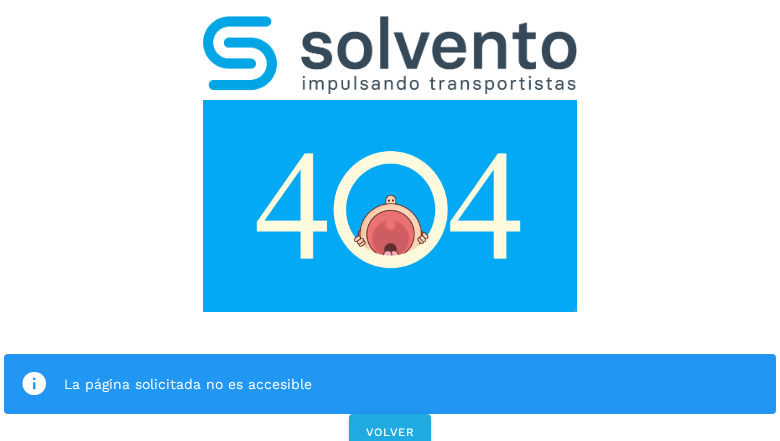 click on "La página solicitada no es accesible  VOLVER" at bounding box center (390, 227) 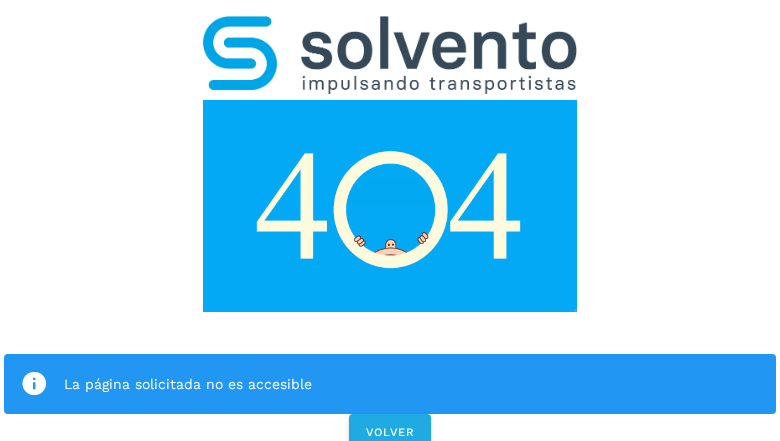 click on "La página solicitada no es accesible" at bounding box center [390, 384] 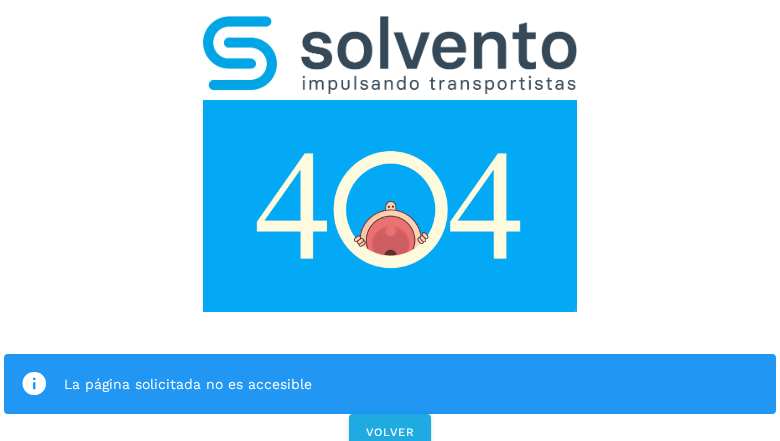 click at bounding box center (390, 206) 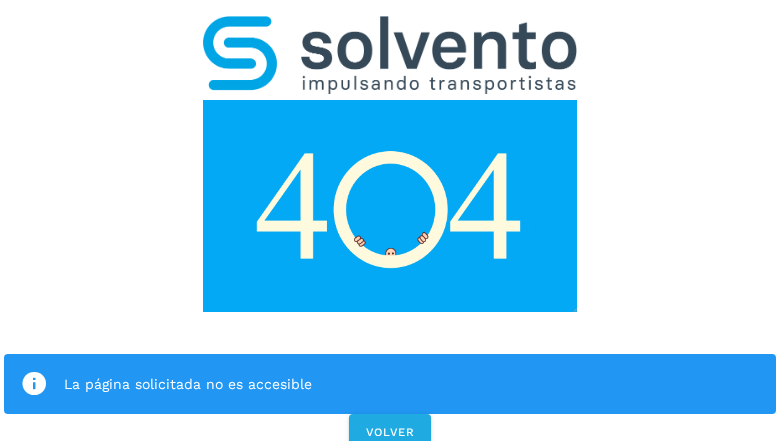 click at bounding box center [390, 206] 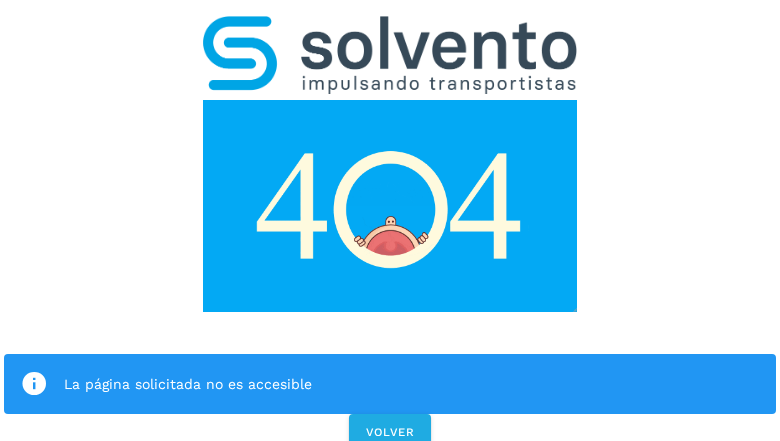 click at bounding box center (390, 55) 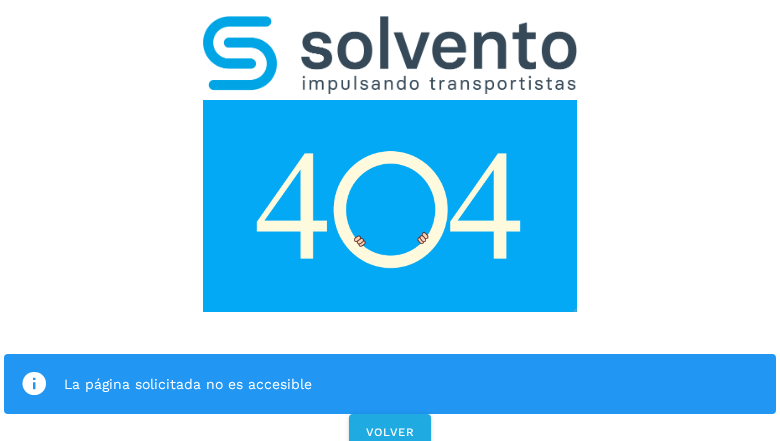 click at bounding box center [390, 206] 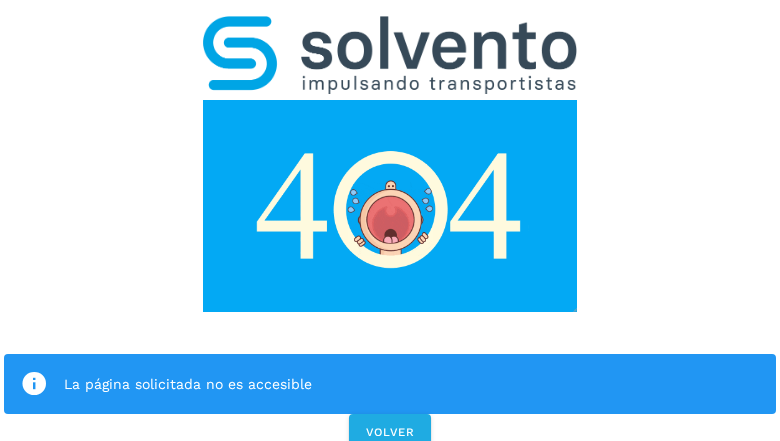 click on "La página solicitada no es accesible" 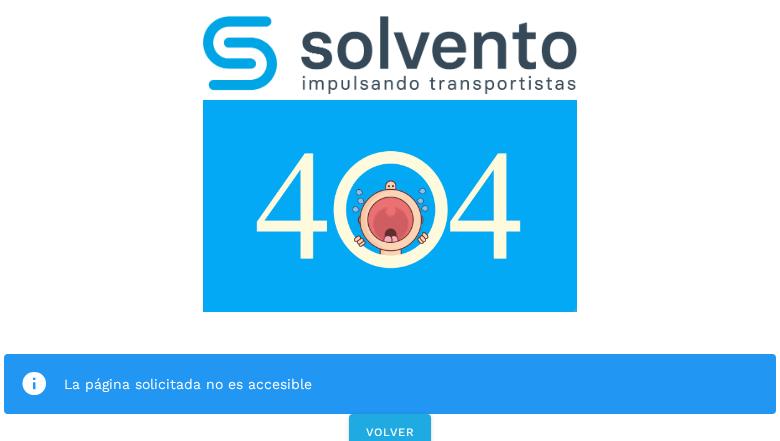 click on "La página solicitada no es accesible" 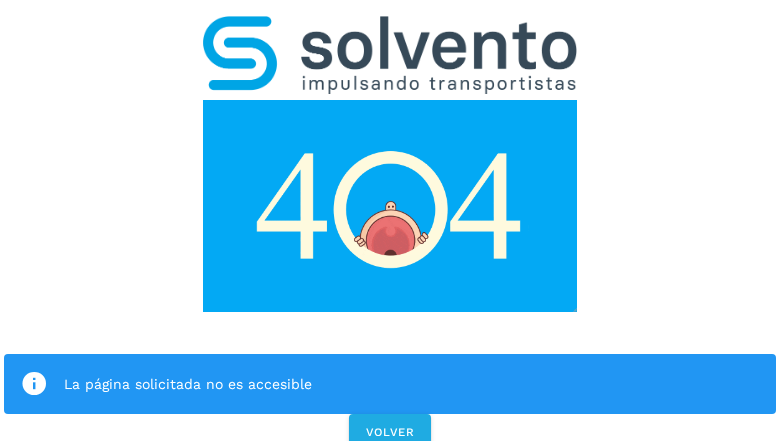 click at bounding box center (34, 384) 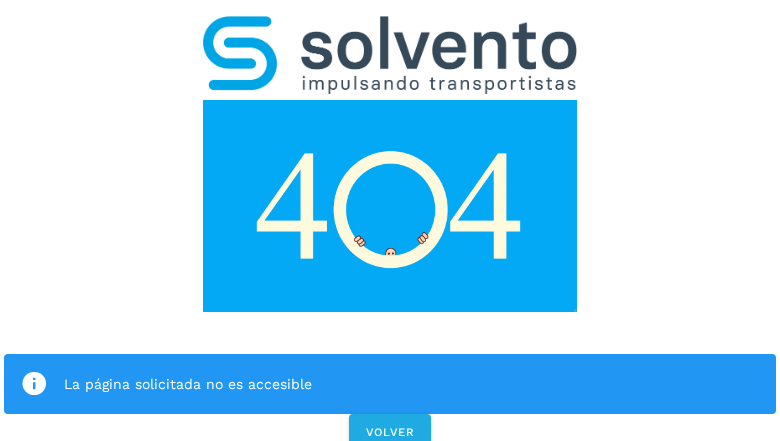 click on "La página solicitada no es accesible" 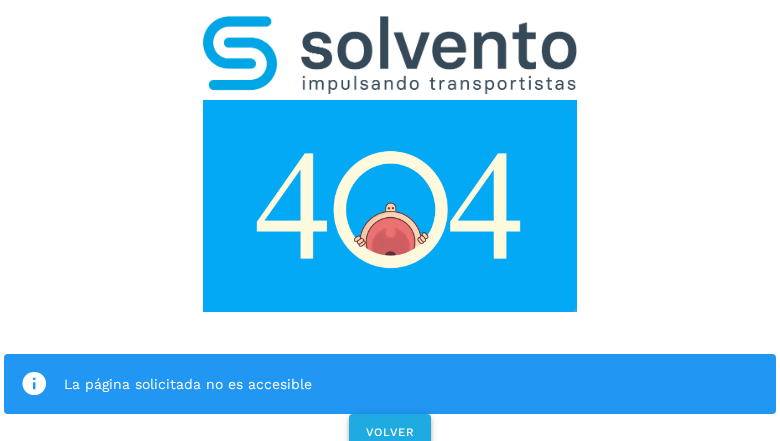 click on "VOLVER" 